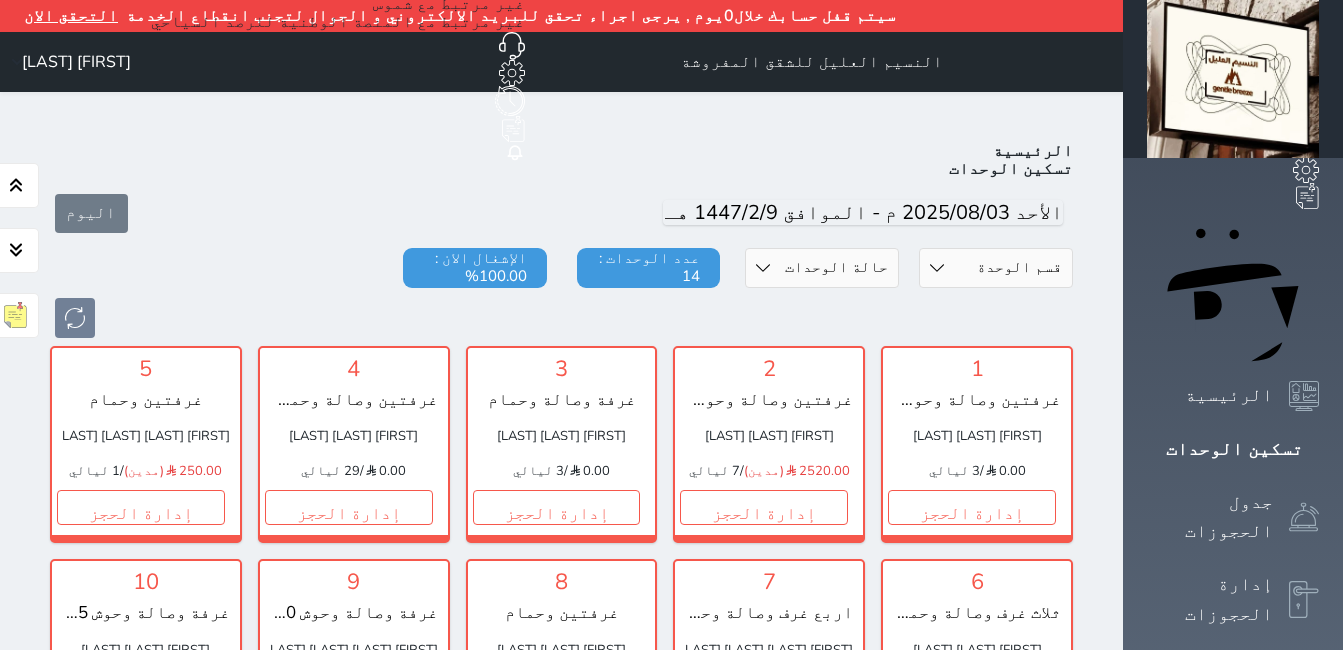 scroll, scrollTop: 110, scrollLeft: 0, axis: vertical 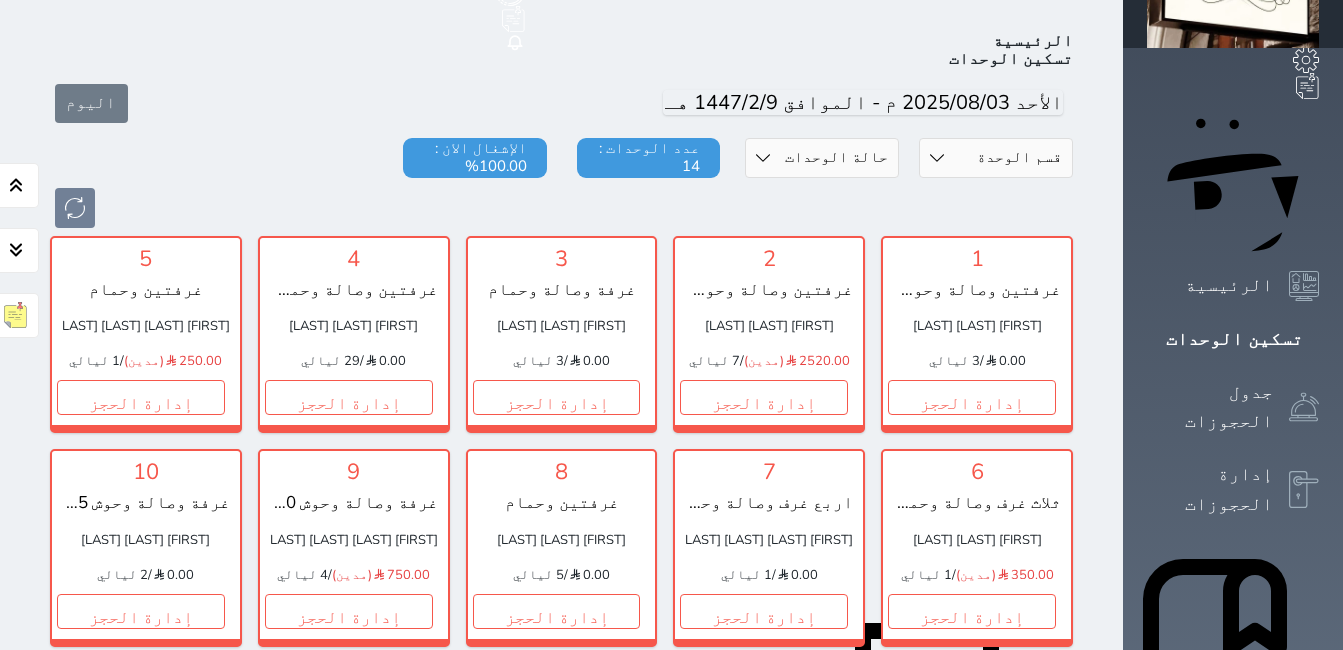 click on "قسم الوحدة   غرفة بحمام اربع غرف وصالة وحمامين غرفتين وحمام ثلاث غرف وصالة وحمامين غرفة وصالة وحمام غرفتين وصالة وحمام غرفة وصالة وحوش 20م غرفتين وصالة وحوش 18م غرفة وصالة وحوش 15م غرفتين وصالة وحوش 30م   حالة الوحدات متاح تحت التنظيف تحت الصيانة سجل دخول  لم يتم تسجيل الدخول   عدد الوحدات : [NUMBER]   الإشغال الان : 100.00%" at bounding box center (561, 183) 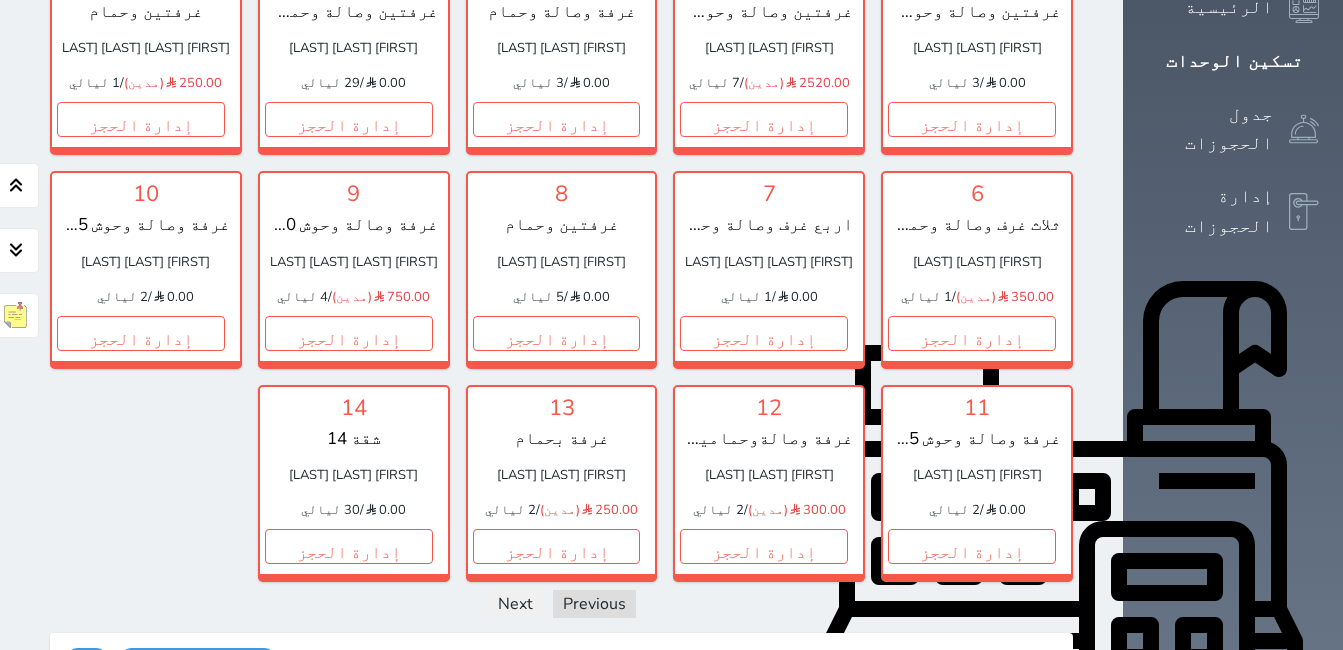 scroll, scrollTop: 410, scrollLeft: 0, axis: vertical 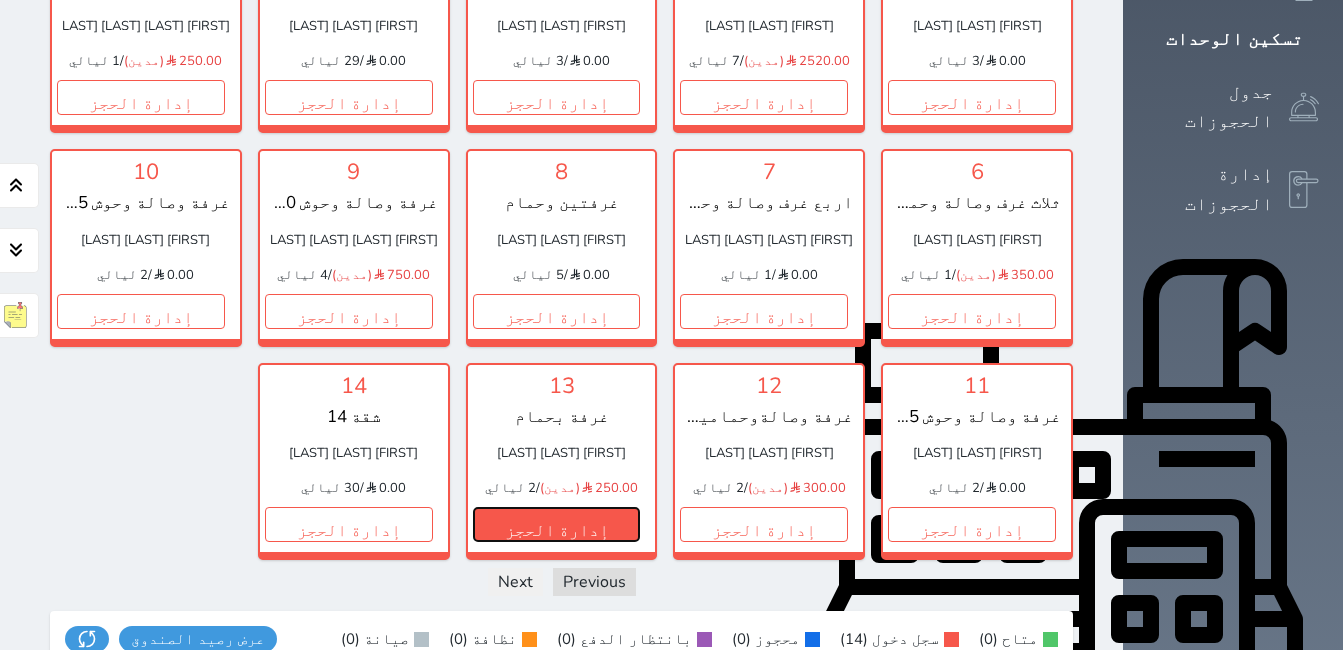 click on "إدارة الحجز" at bounding box center (557, 524) 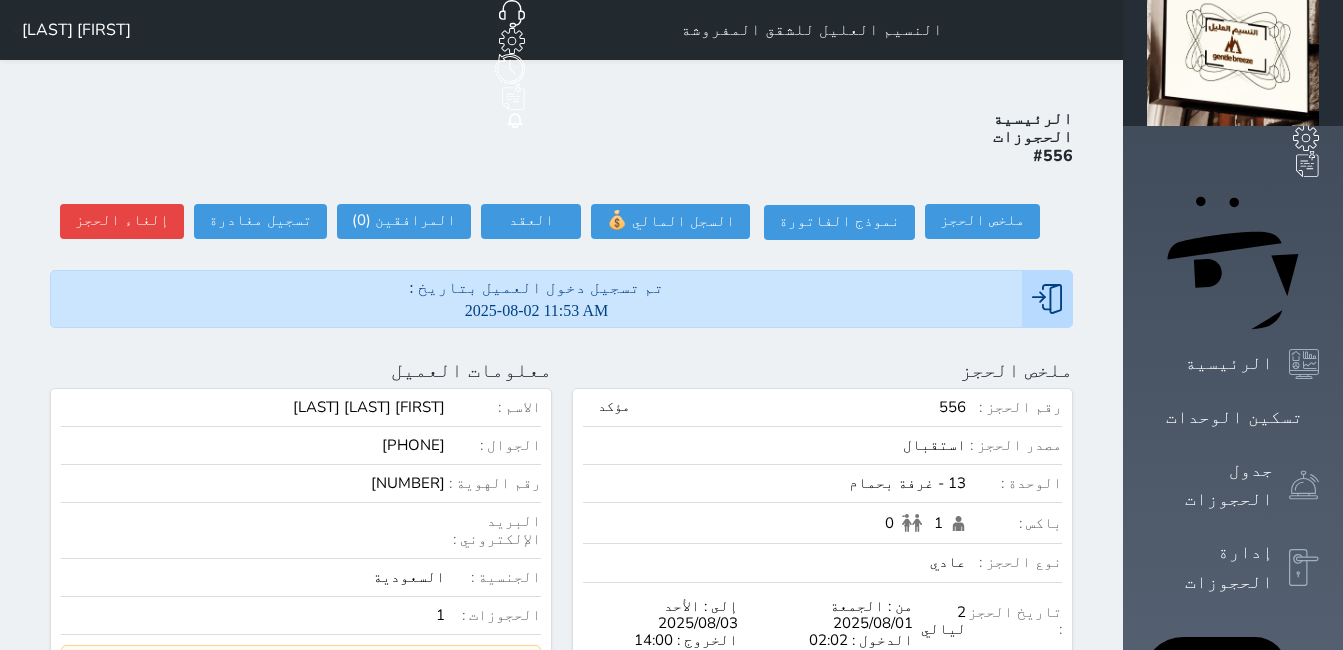 scroll, scrollTop: 0, scrollLeft: 0, axis: both 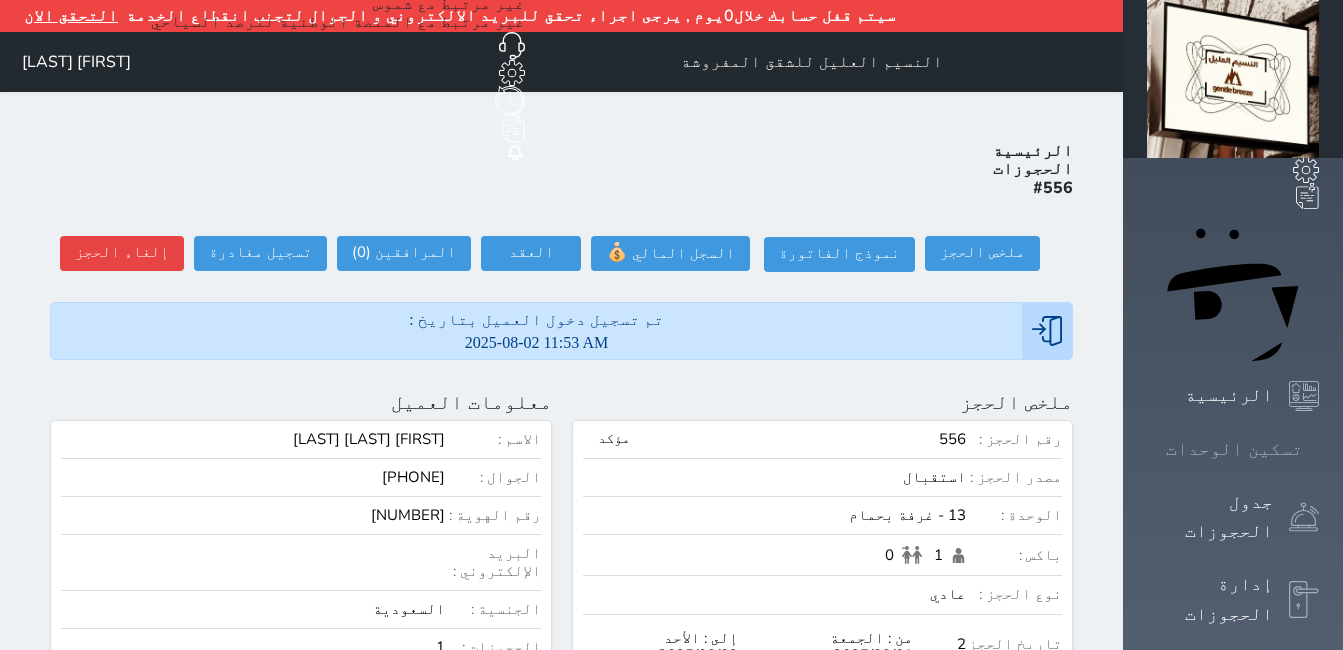 click 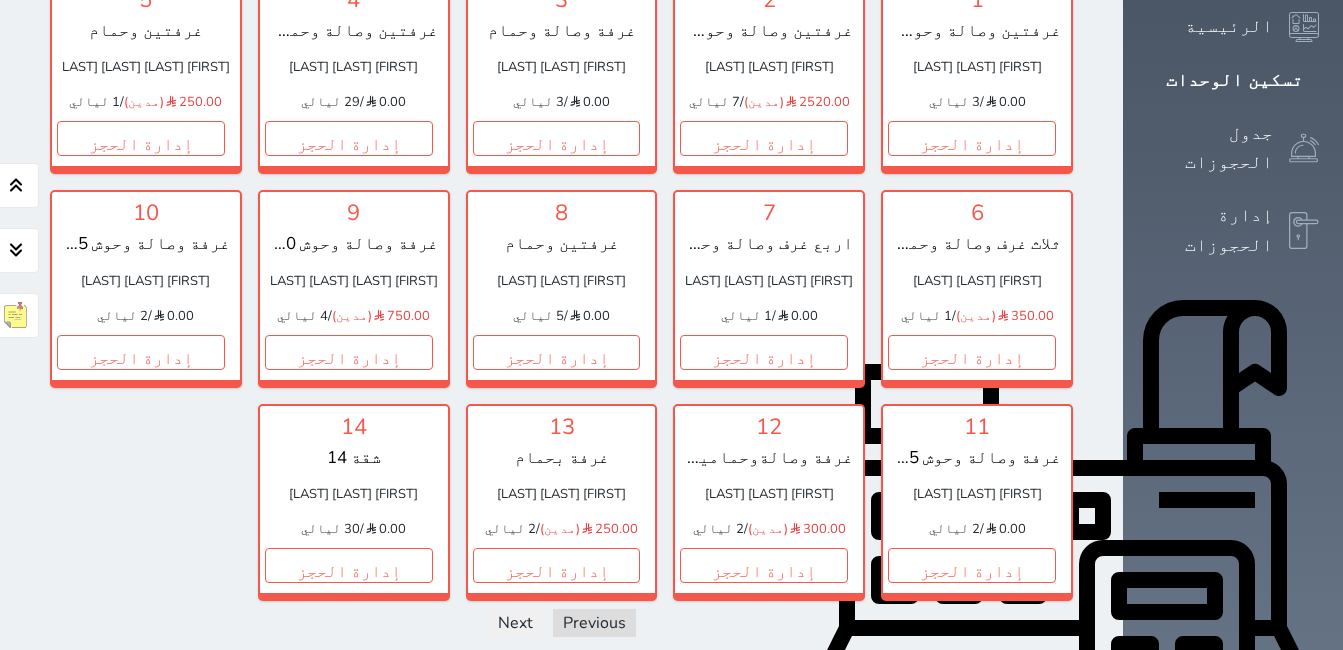scroll, scrollTop: 410, scrollLeft: 0, axis: vertical 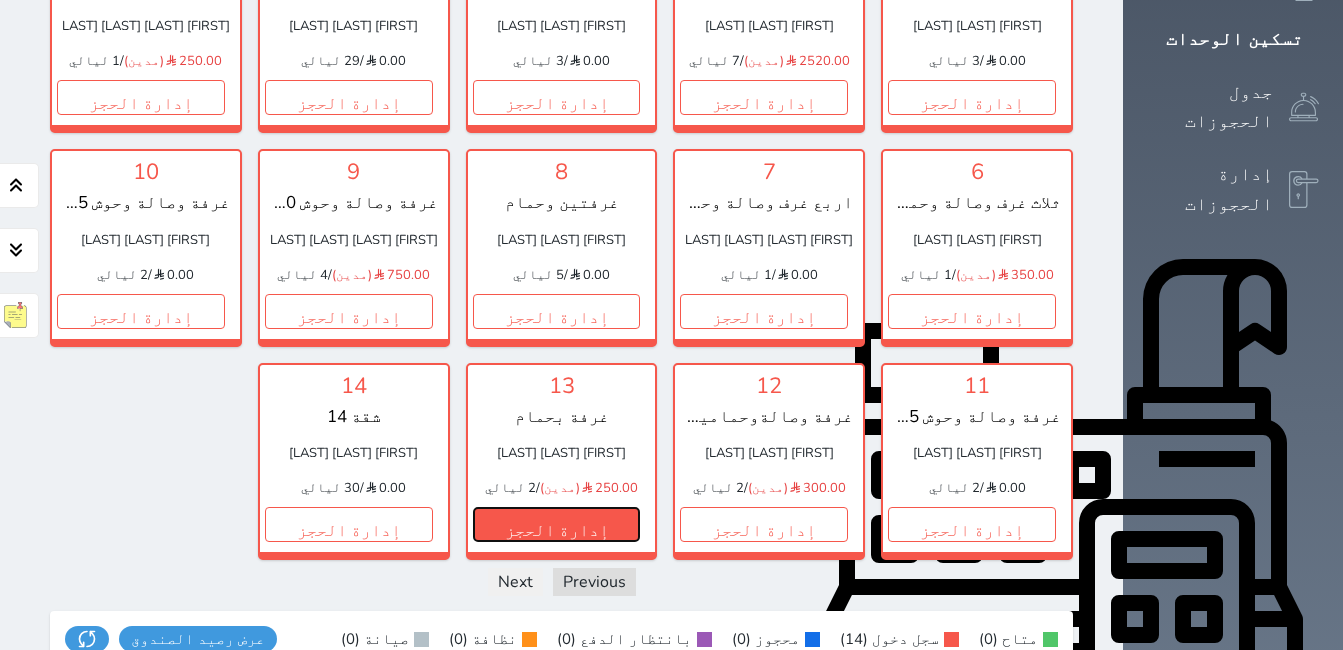 click on "إدارة الحجز" at bounding box center (557, 524) 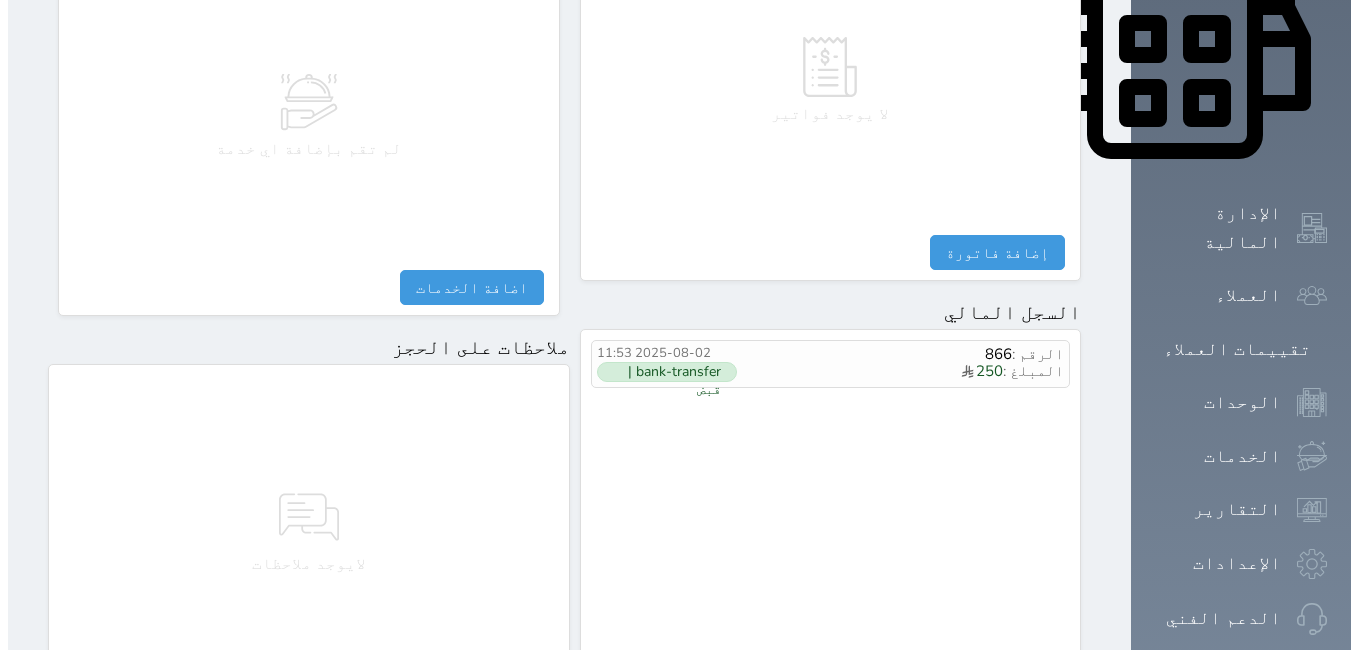 scroll, scrollTop: 1000, scrollLeft: 0, axis: vertical 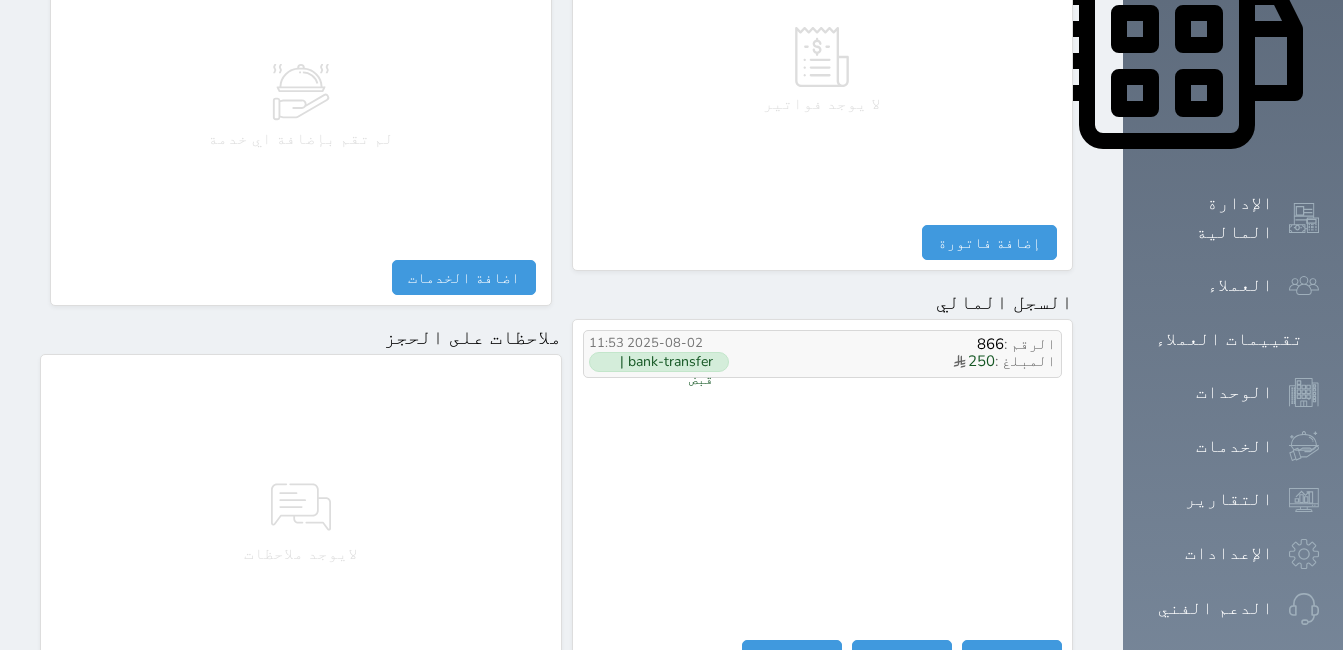 click on "المبلغ :  250" at bounding box center [892, 362] 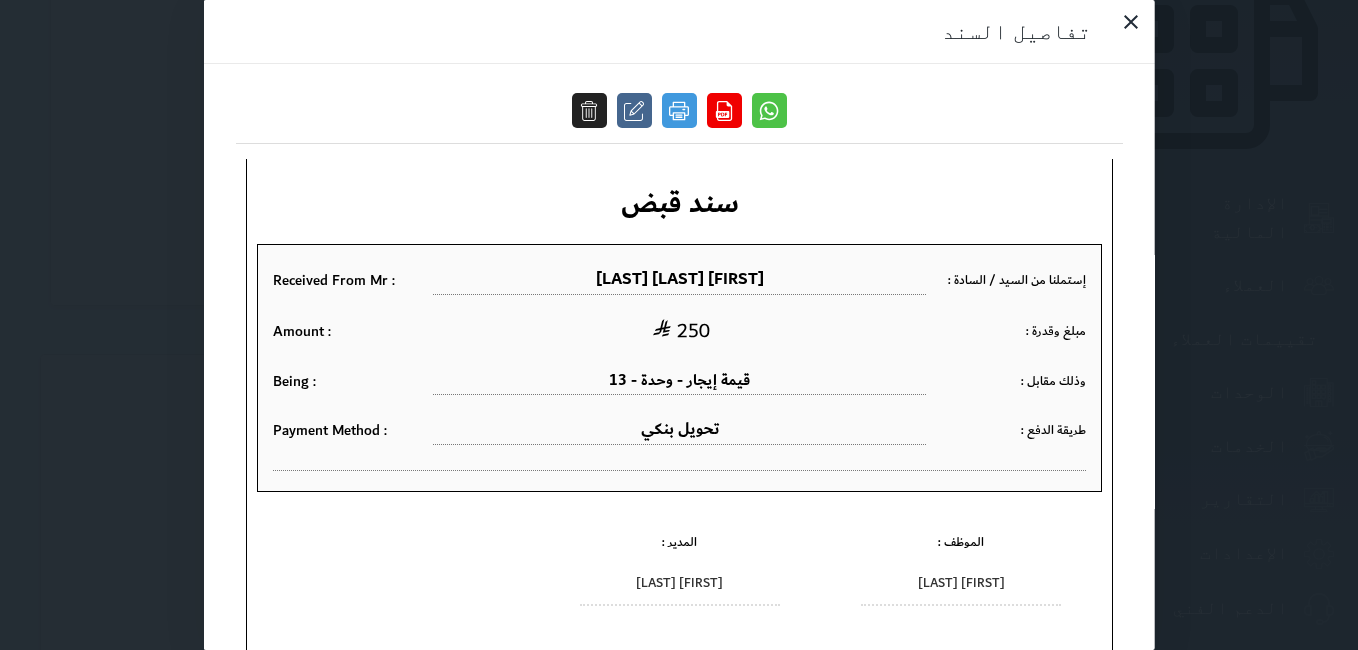 scroll, scrollTop: 174, scrollLeft: 0, axis: vertical 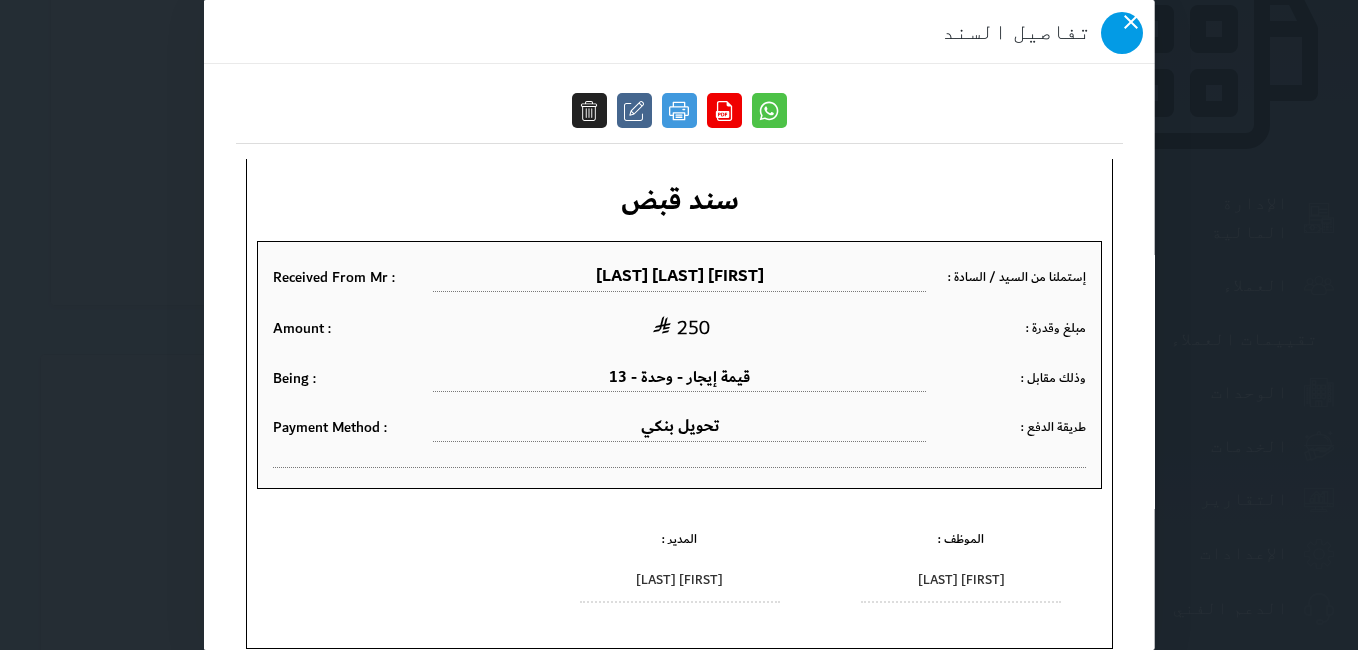 click 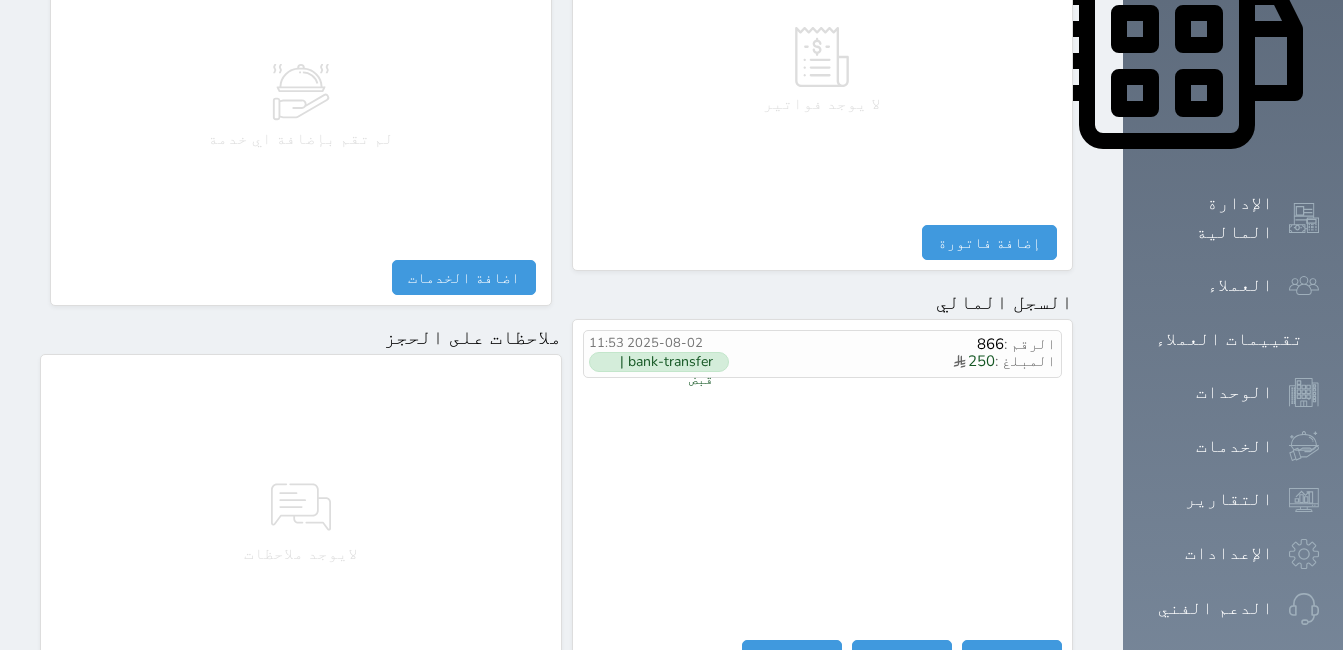 scroll, scrollTop: 0, scrollLeft: 0, axis: both 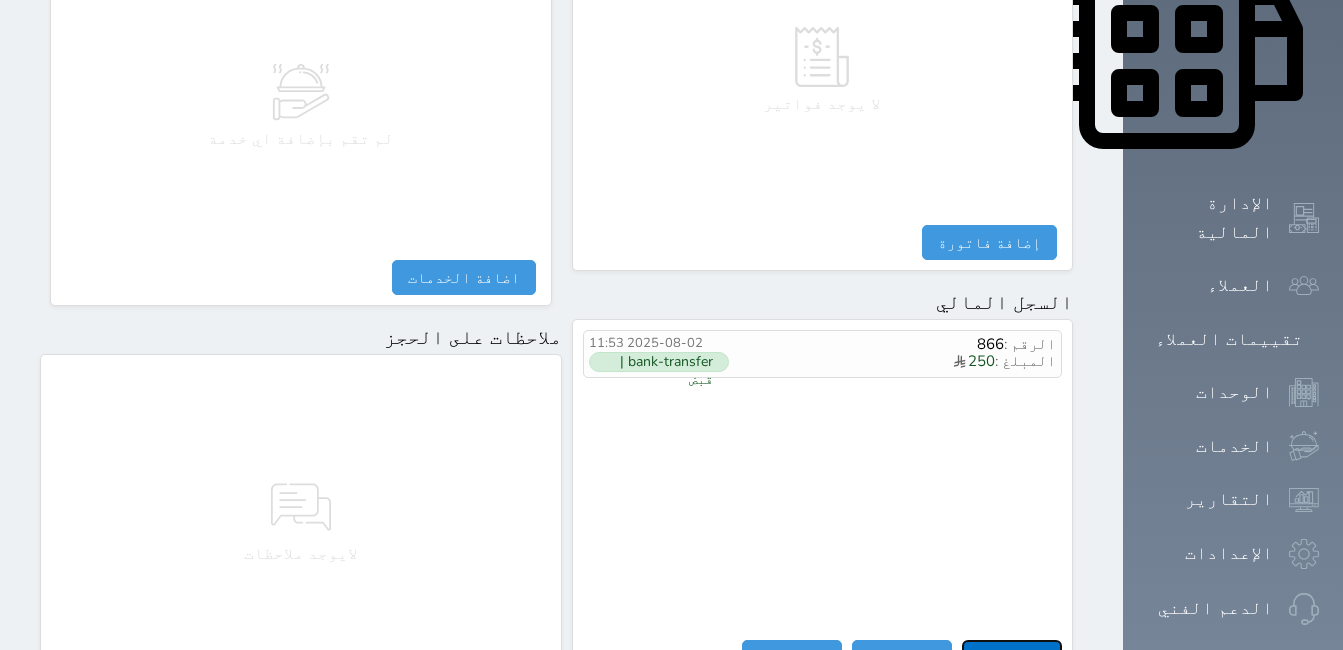 click on "مقبوضات" at bounding box center (1012, 657) 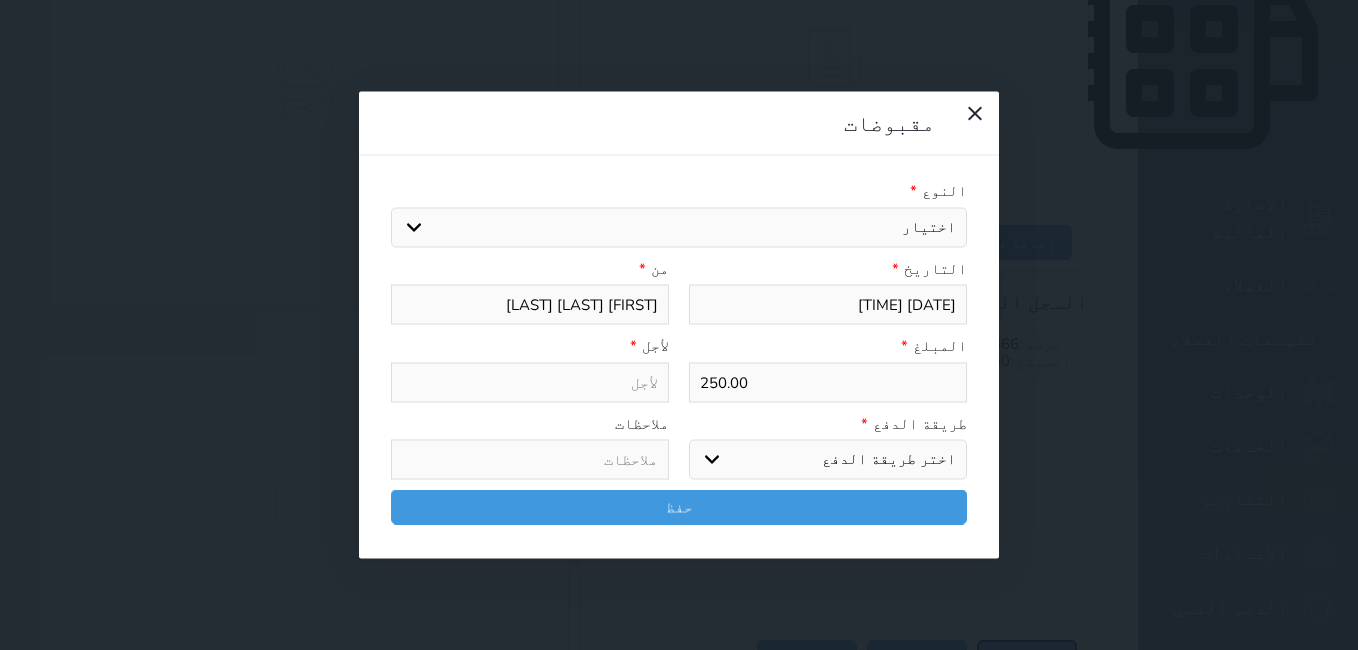 select 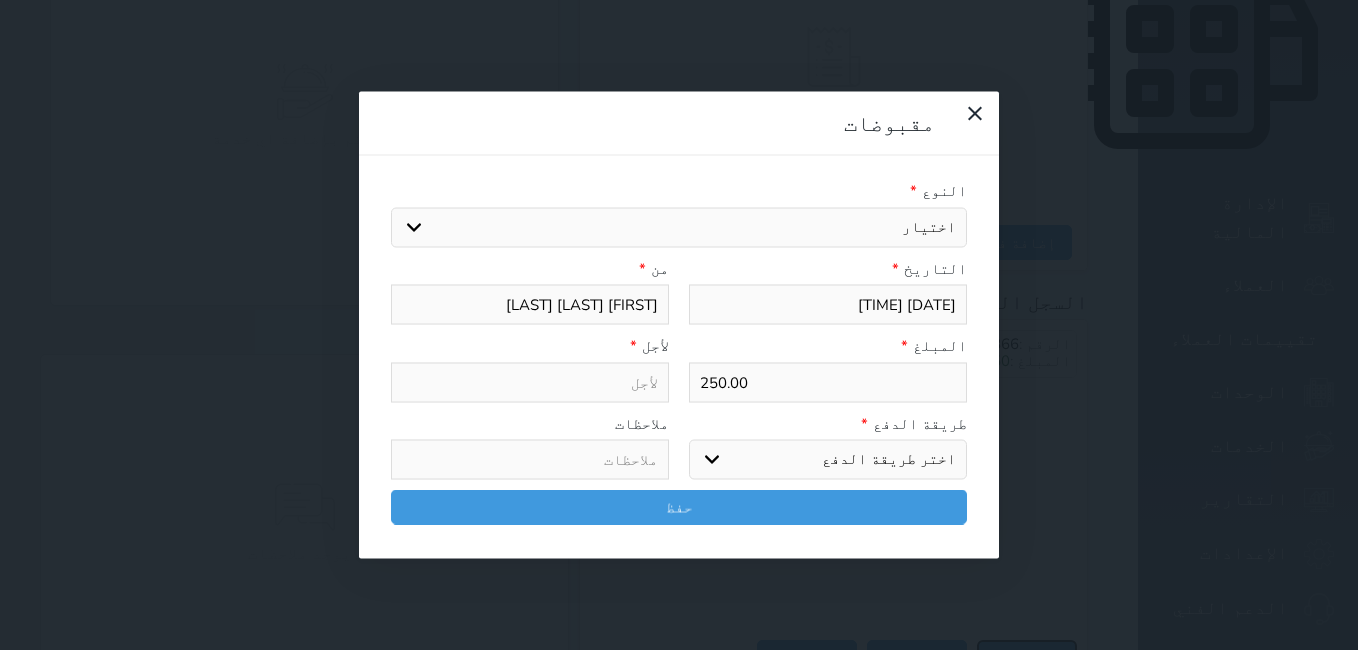 select 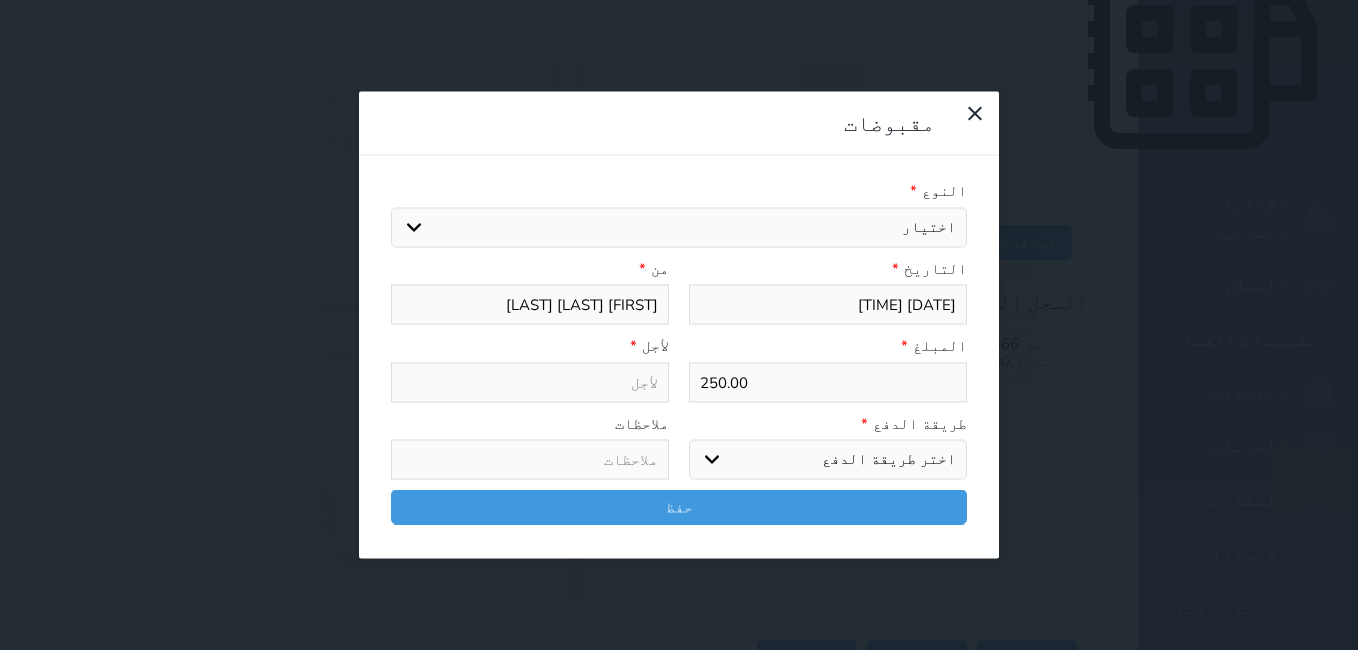 click on "اختيار   مقبوضات عامة قيمة إيجار فواتير تامين عربون لا ينطبق آخر مغسلة واي فاي - الإنترنت مواقف السيارات طعام الأغذية والمشروبات مشروبات المشروبات الباردة المشروبات الساخنة الإفطار غداء عشاء مخبز و كعك حمام سباحة الصالة الرياضية سبا و خدمات الجمال اختيار وإسقاط (خدمات النقل) ميني بار كابل - تلفزيون سرير إضافي تصفيف الشعر التسوق خدمات الجولات السياحية المنظمة خدمات الدليل السياحي" at bounding box center [679, 227] 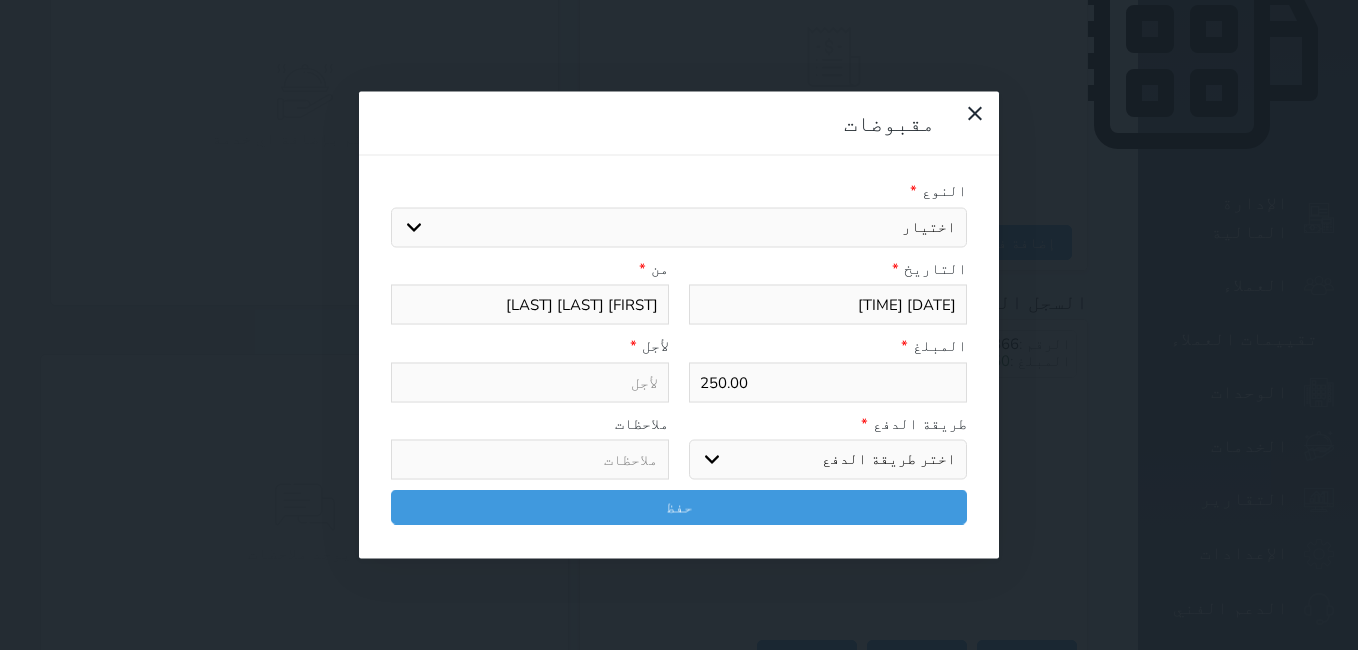 select on "122242" 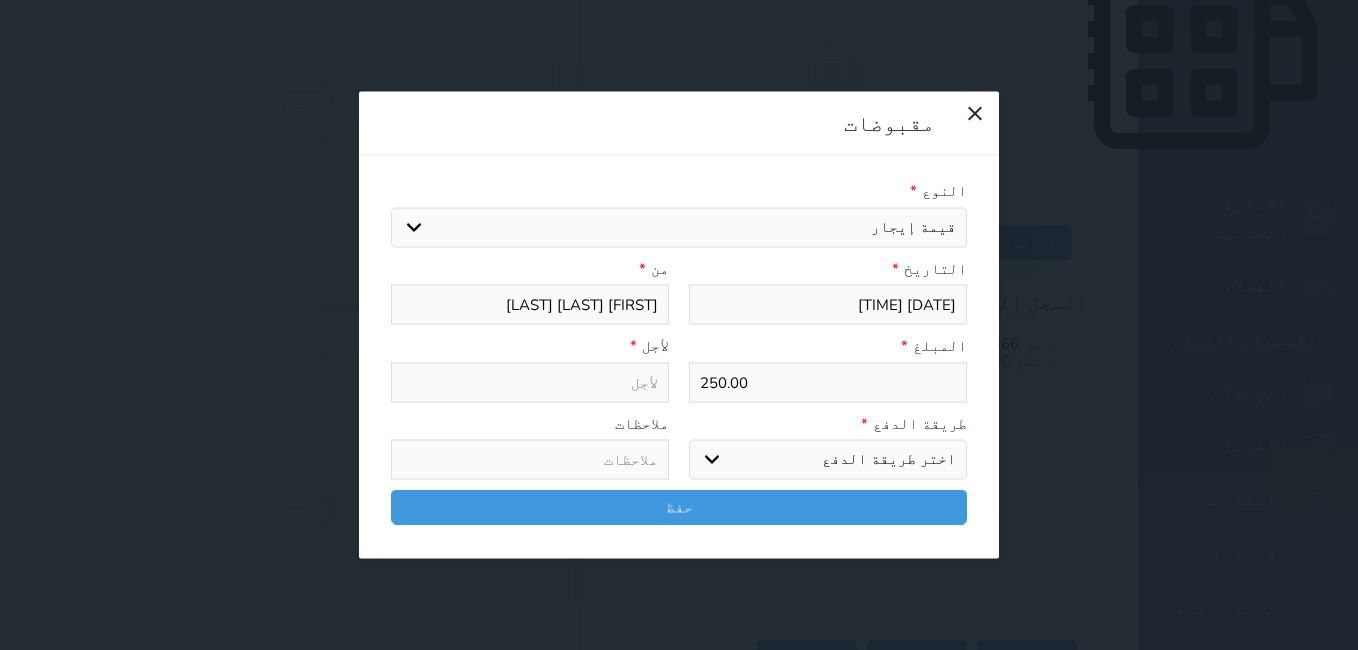 click on "اختيار   مقبوضات عامة قيمة إيجار فواتير تامين عربون لا ينطبق آخر مغسلة واي فاي - الإنترنت مواقف السيارات طعام الأغذية والمشروبات مشروبات المشروبات الباردة المشروبات الساخنة الإفطار غداء عشاء مخبز و كعك حمام سباحة الصالة الرياضية سبا و خدمات الجمال اختيار وإسقاط (خدمات النقل) ميني بار كابل - تلفزيون سرير إضافي تصفيف الشعر التسوق خدمات الجولات السياحية المنظمة خدمات الدليل السياحي" at bounding box center (679, 227) 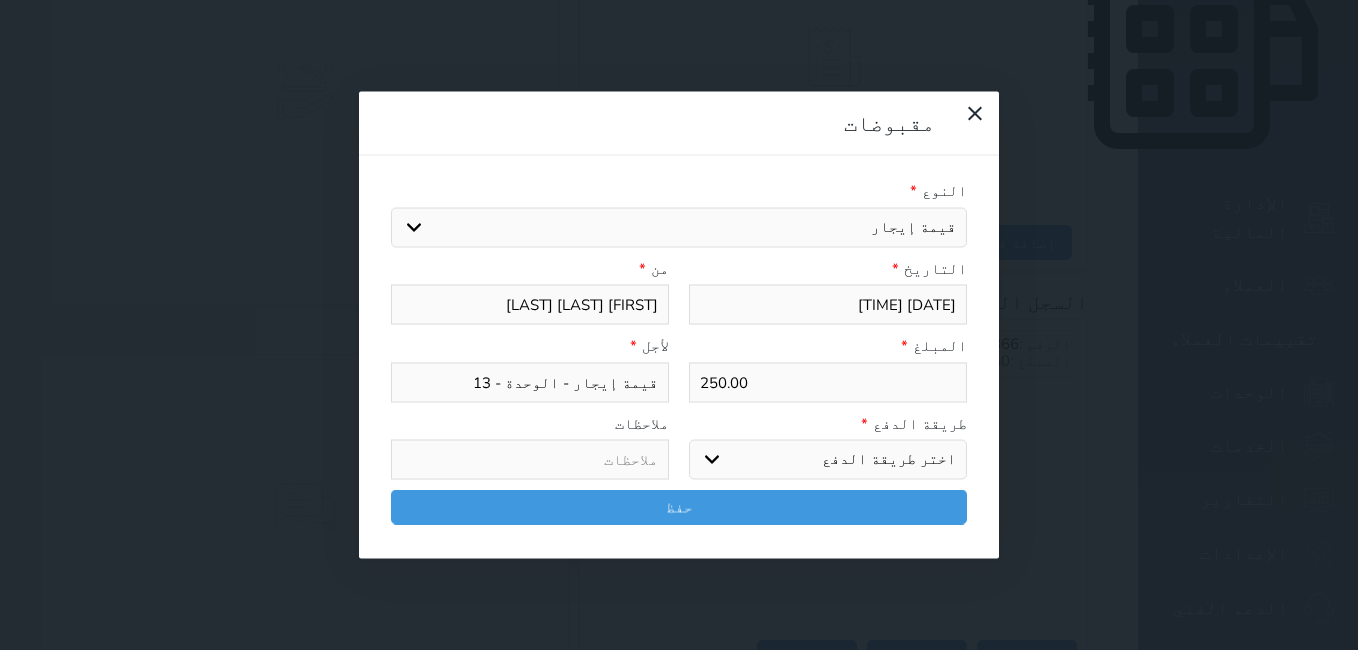click on "اختر طريقة الدفع   دفع نقدى   تحويل بنكى   مدى   بطاقة ائتمان   آجل" at bounding box center [828, 460] 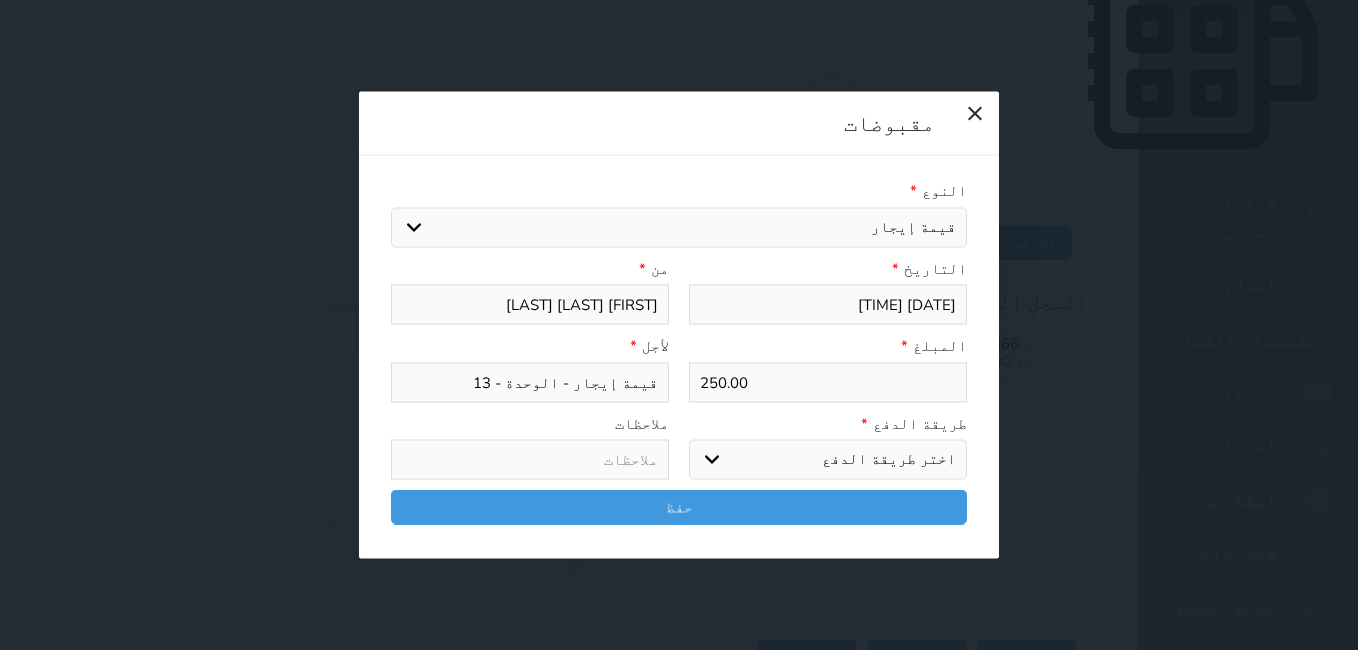 select on "bank-transfer" 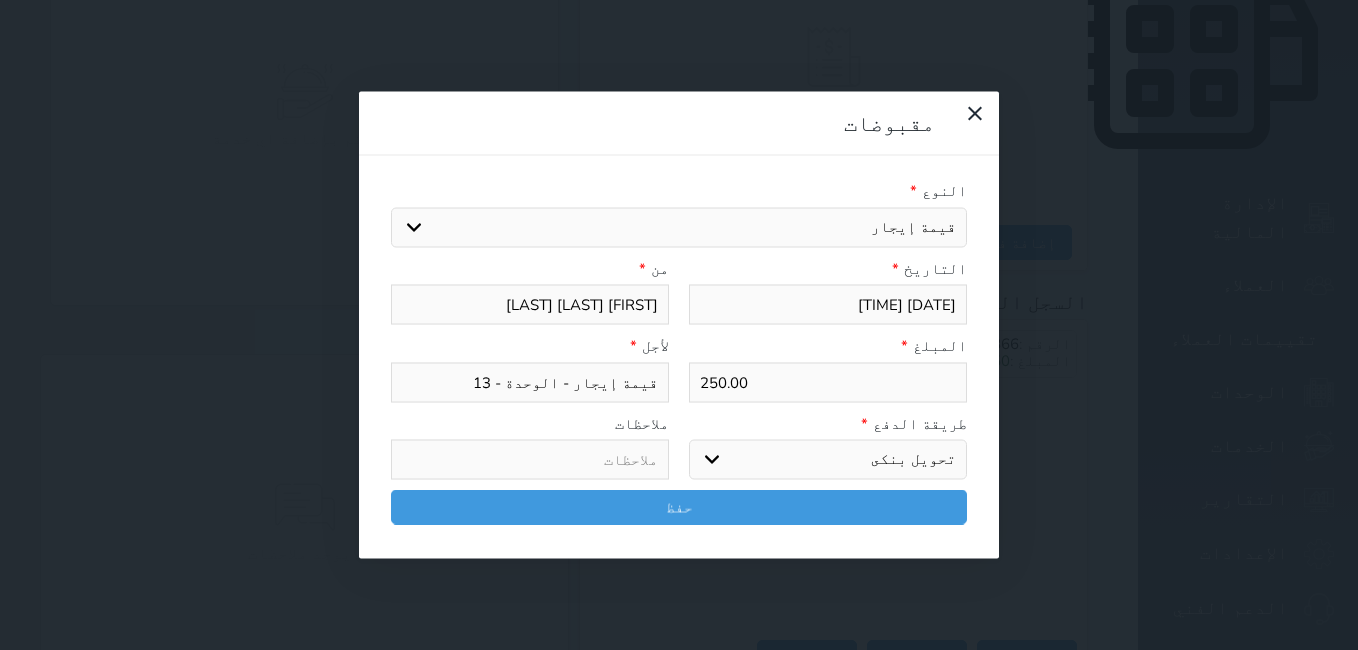 click on "اختر طريقة الدفع   دفع نقدى   تحويل بنكى   مدى   بطاقة ائتمان   آجل" at bounding box center [828, 460] 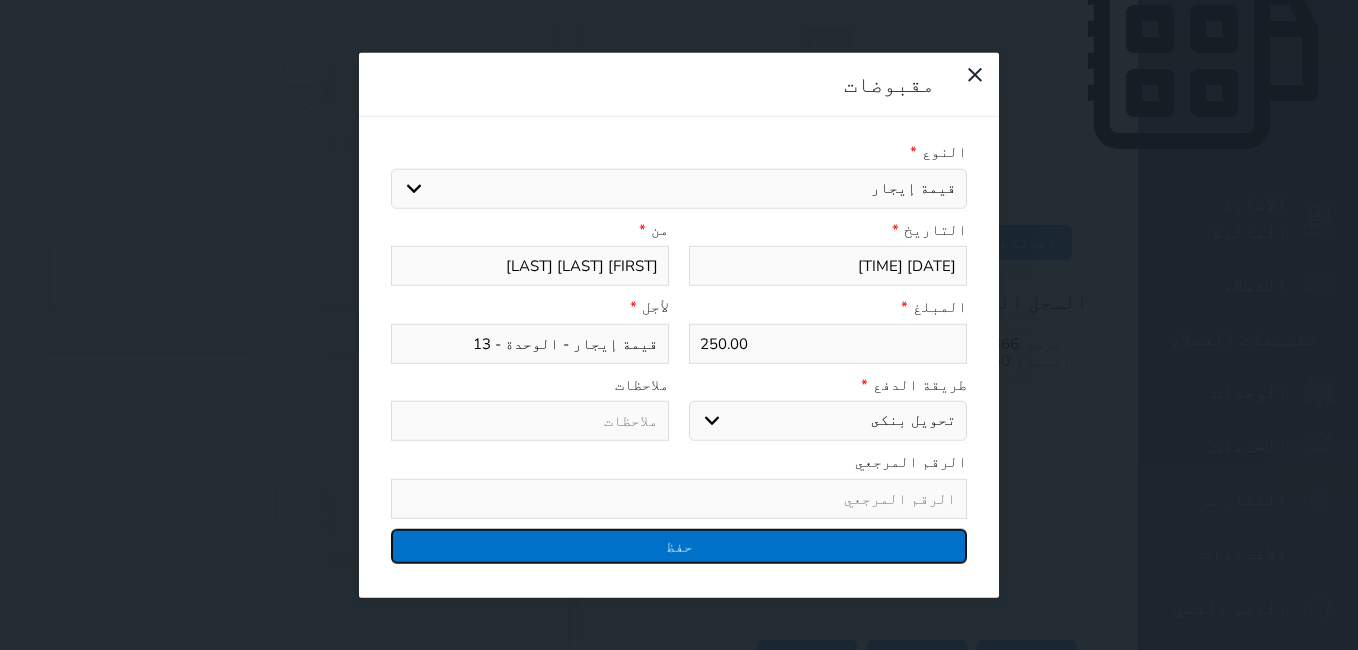 click on "حفظ" at bounding box center [679, 545] 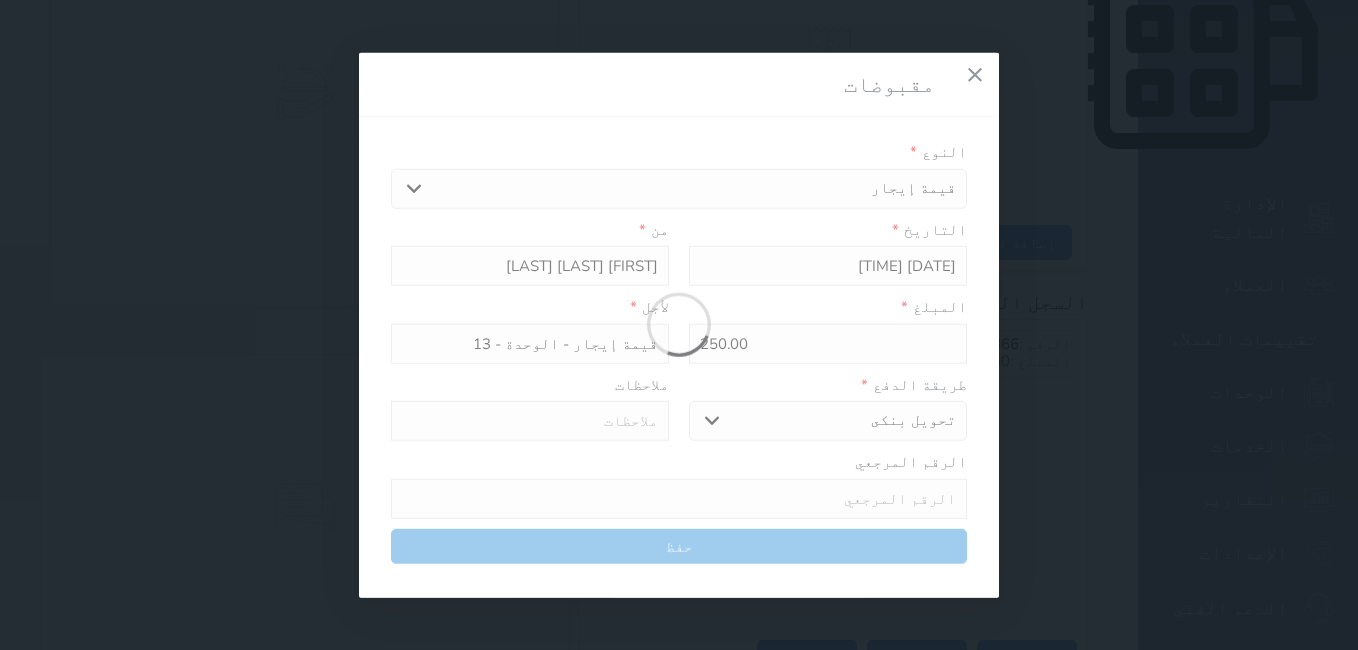 select 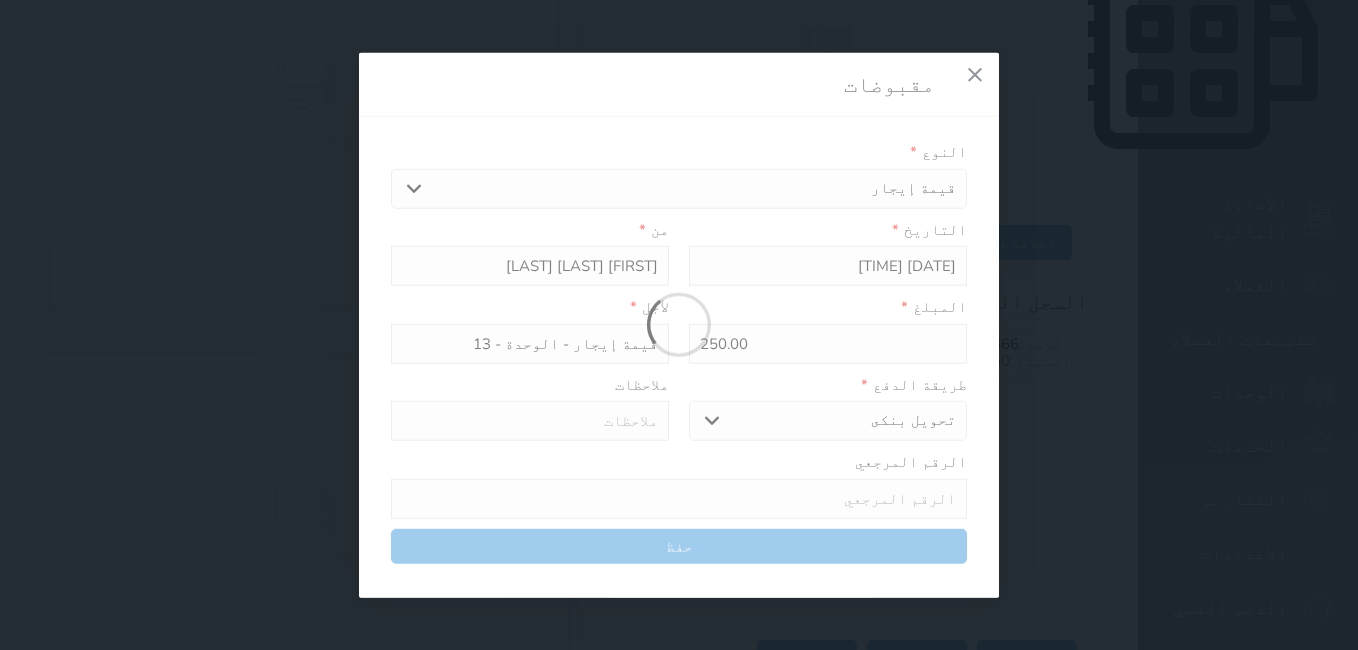 type 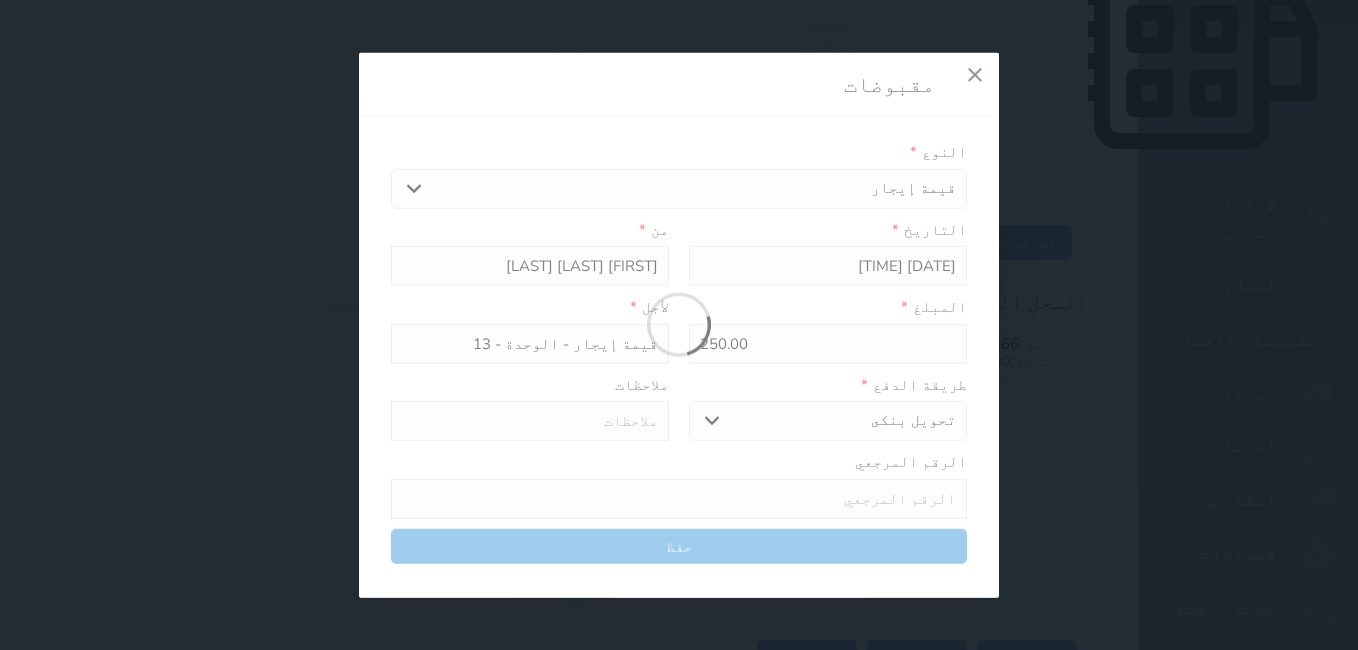 type on "0" 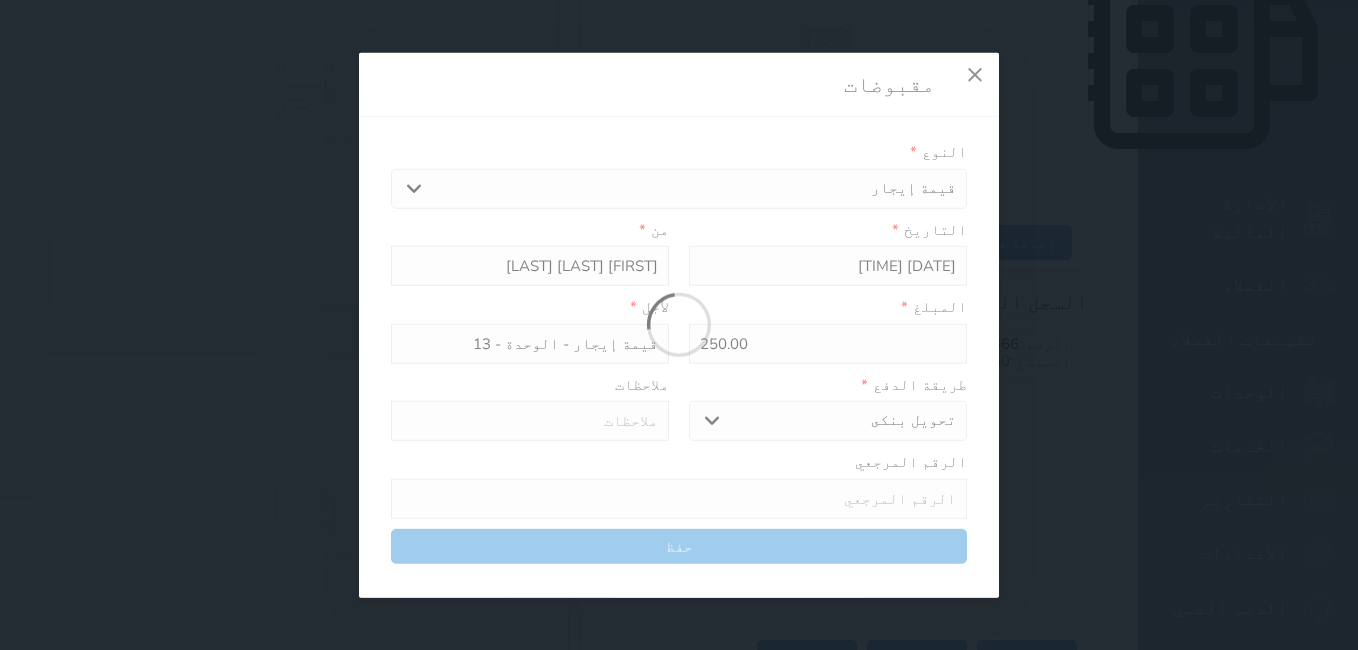 select 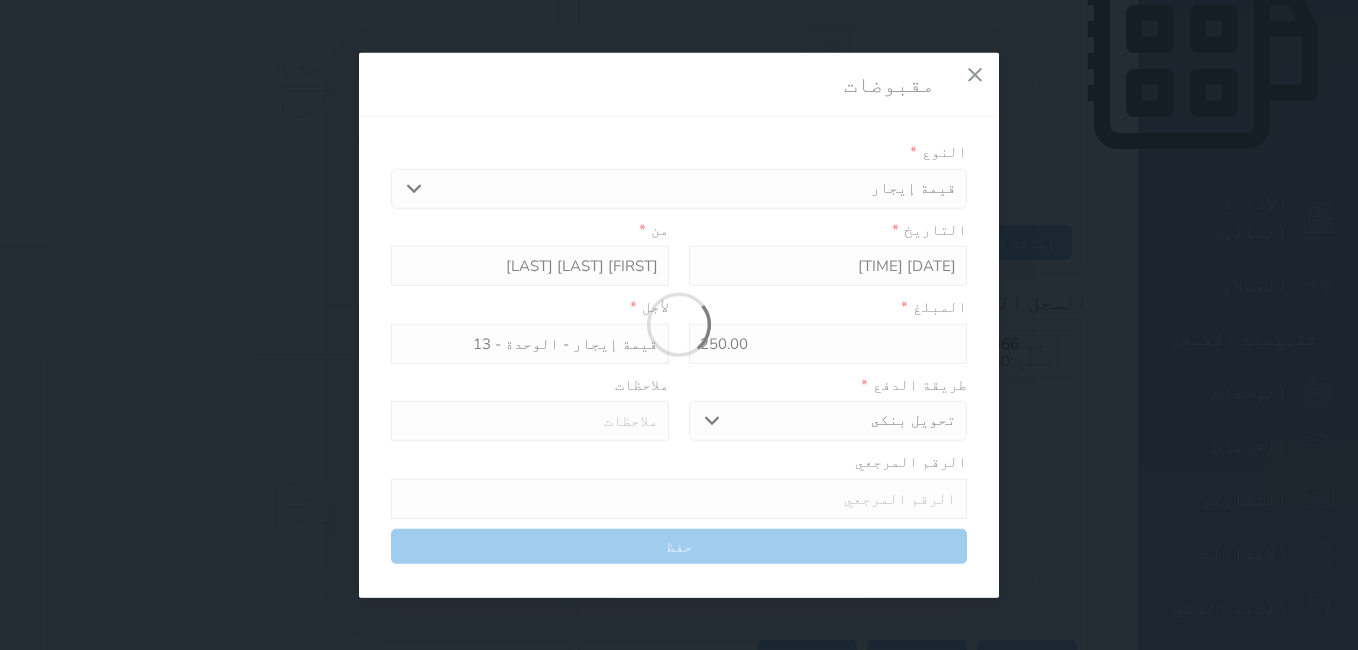 type on "0" 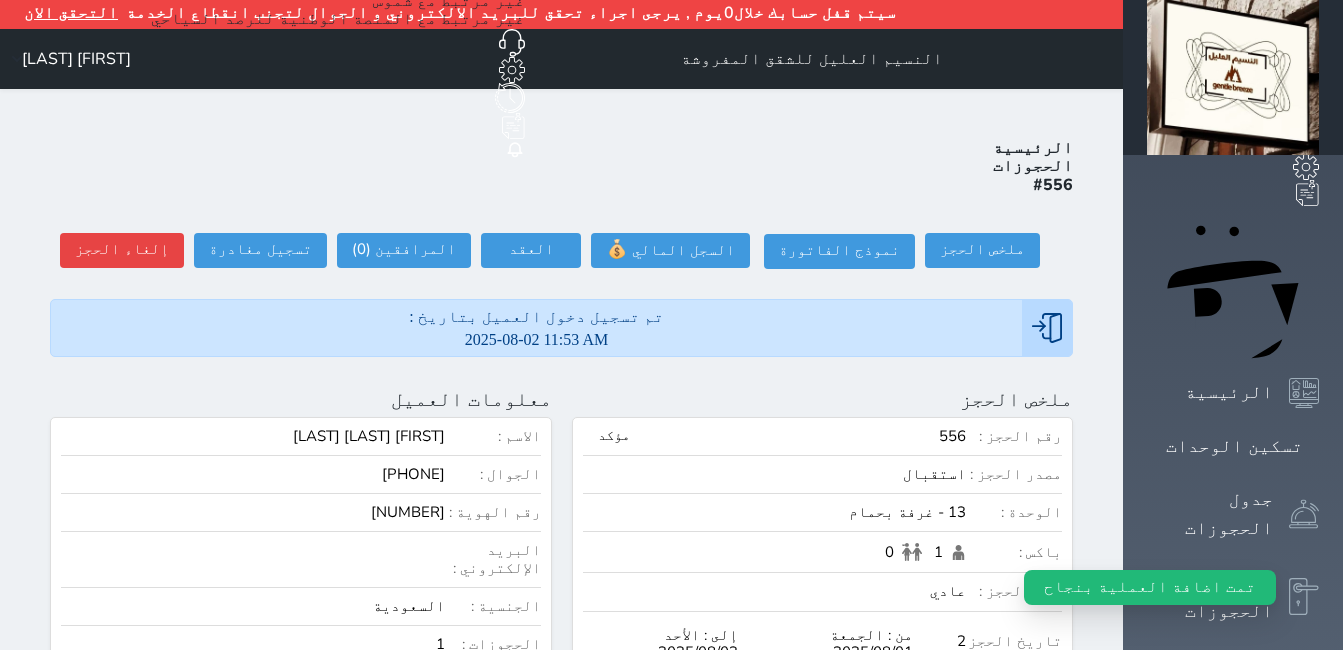 scroll, scrollTop: 0, scrollLeft: 0, axis: both 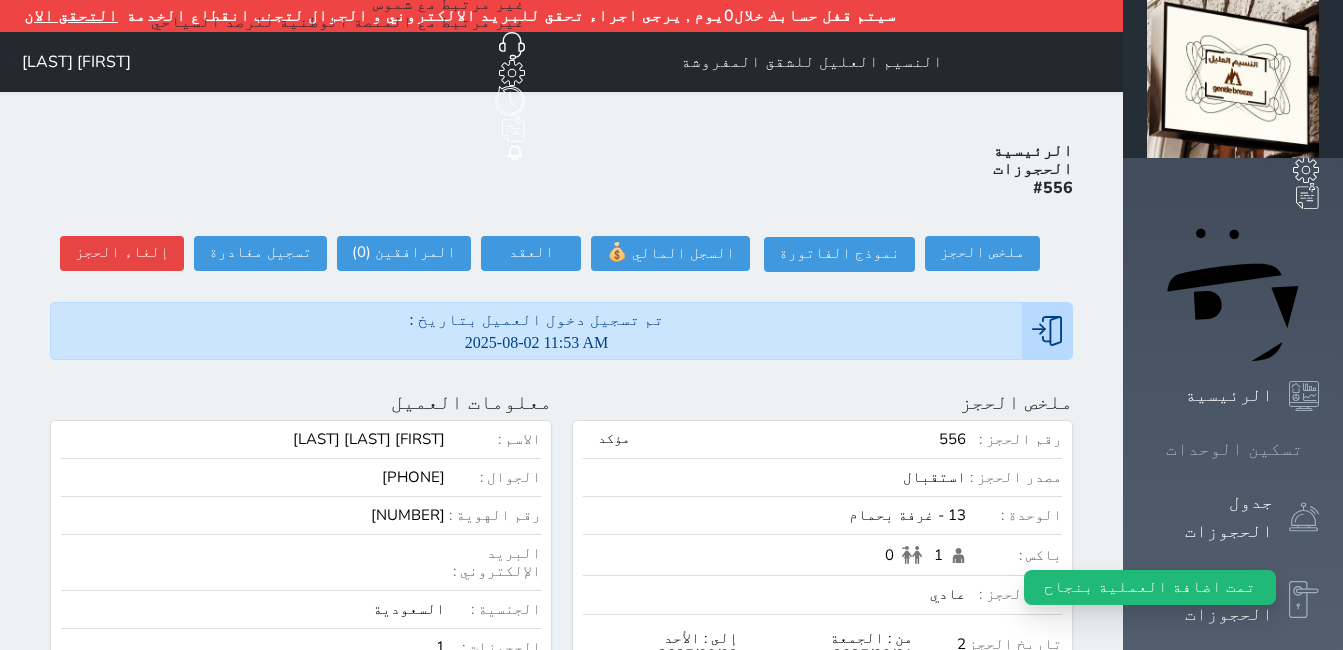 click at bounding box center [1319, 449] 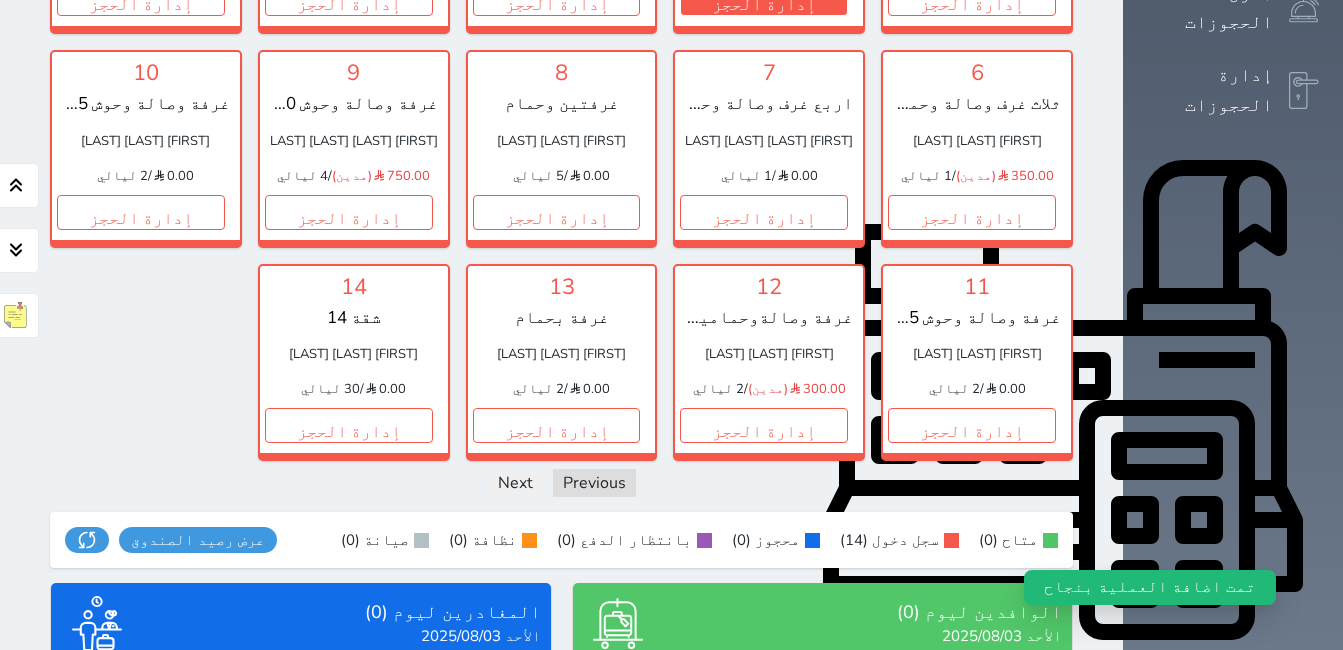 scroll, scrollTop: 510, scrollLeft: 0, axis: vertical 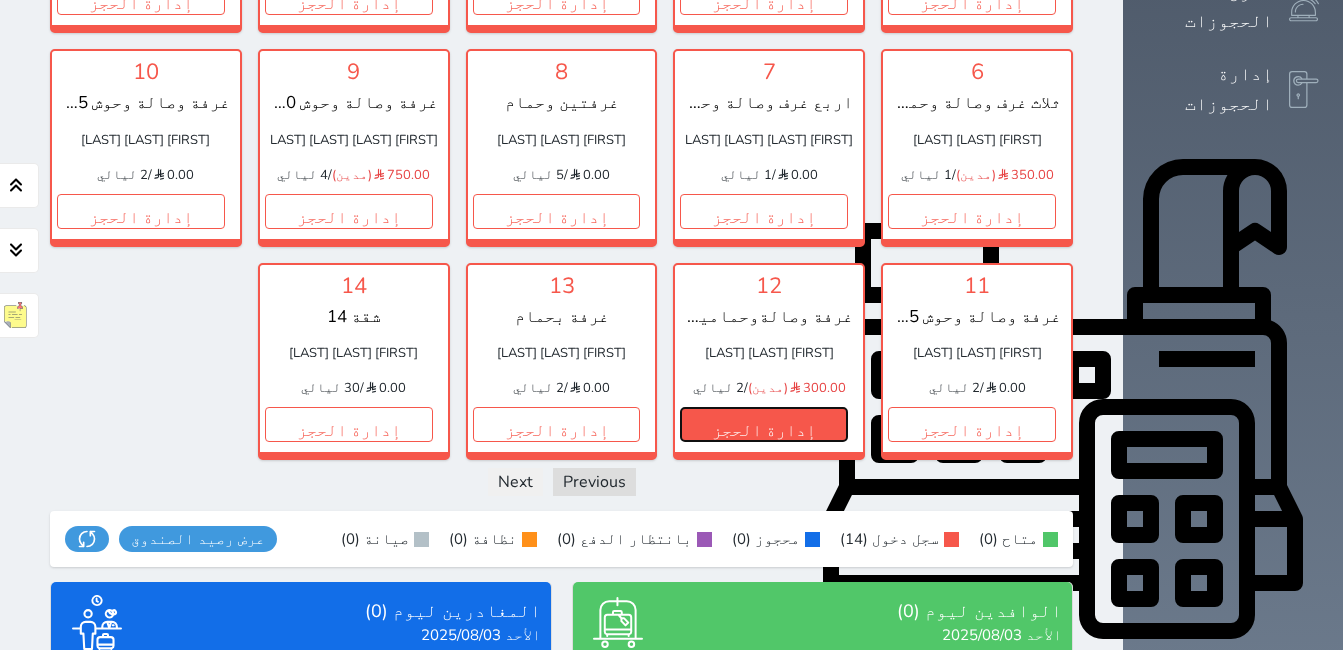 click on "إدارة الحجز" at bounding box center [764, 424] 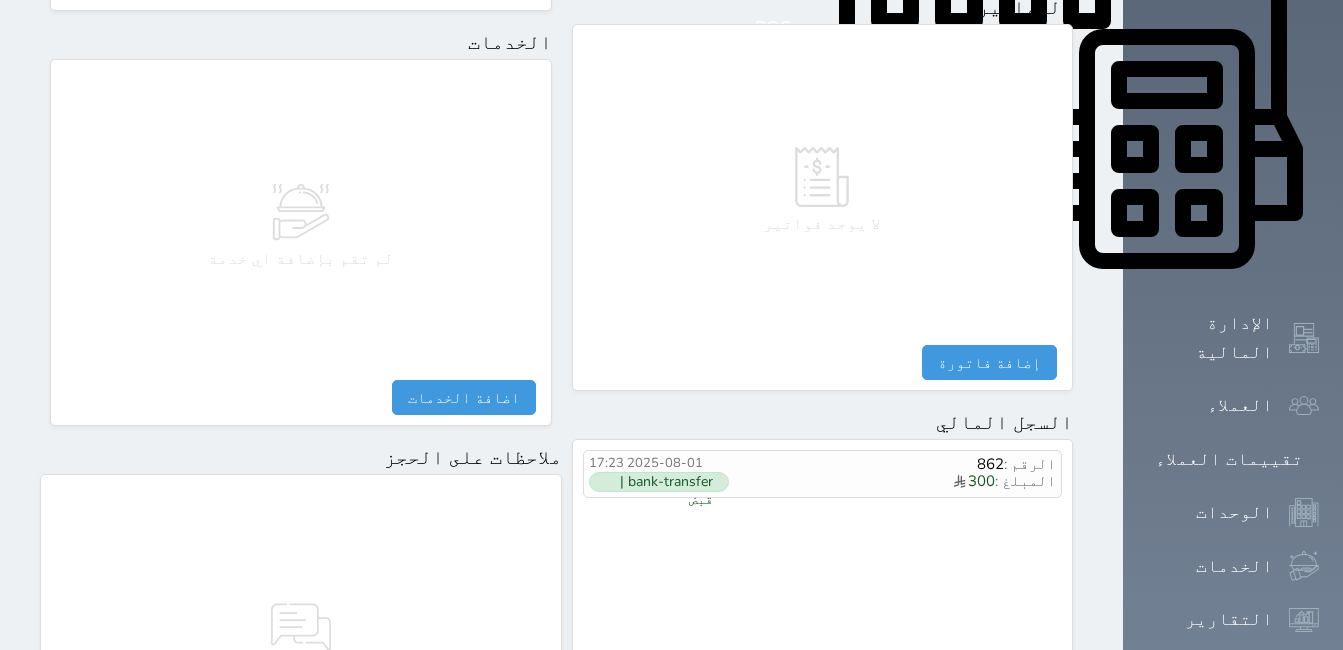 scroll, scrollTop: 1000, scrollLeft: 0, axis: vertical 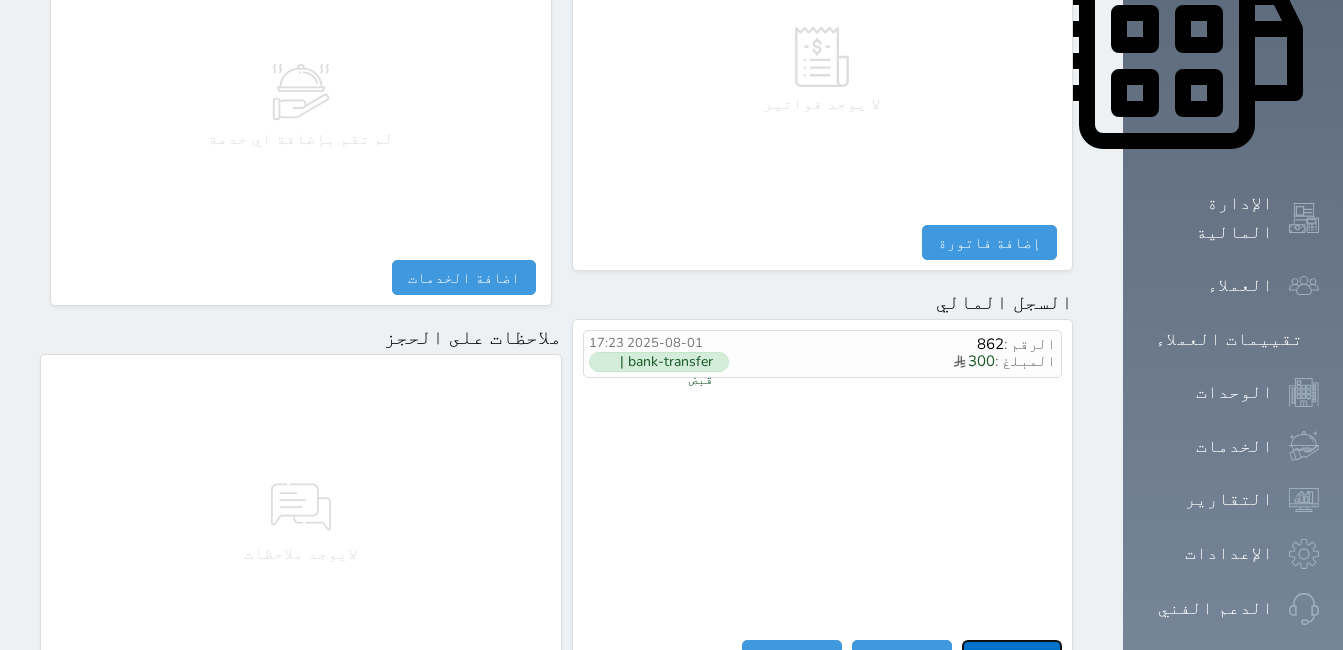 click on "مقبوضات" at bounding box center [1012, 657] 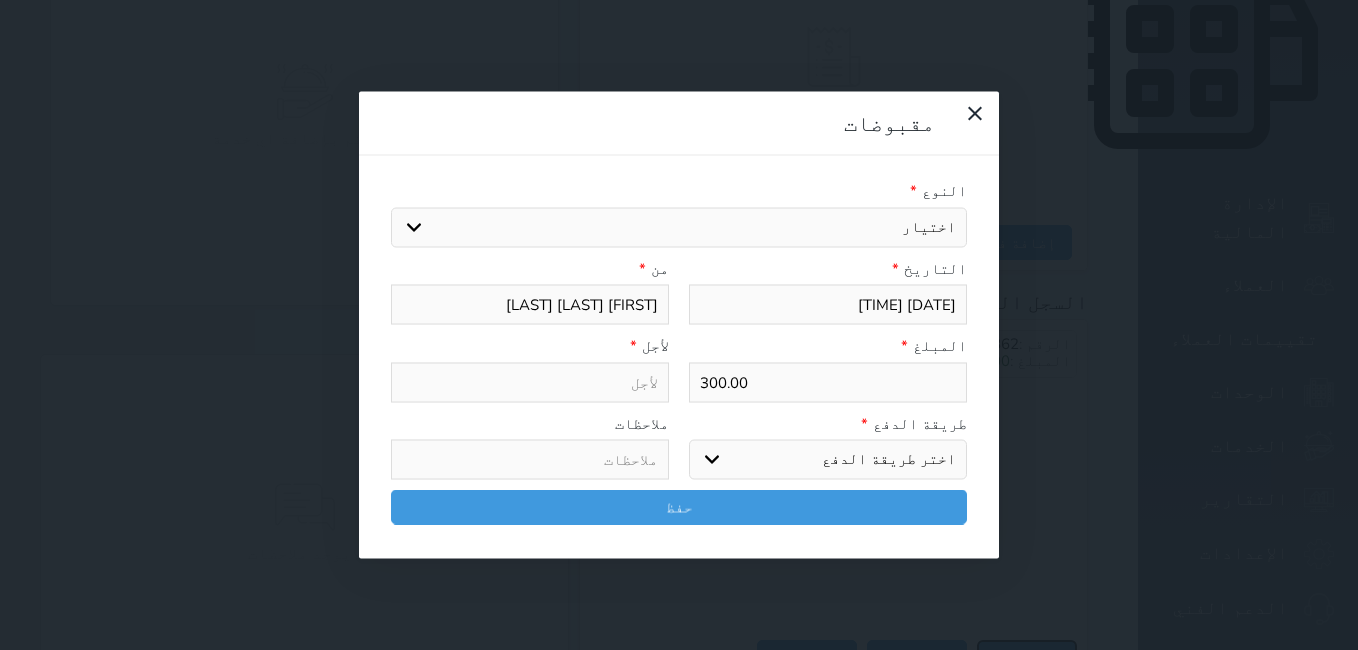 select 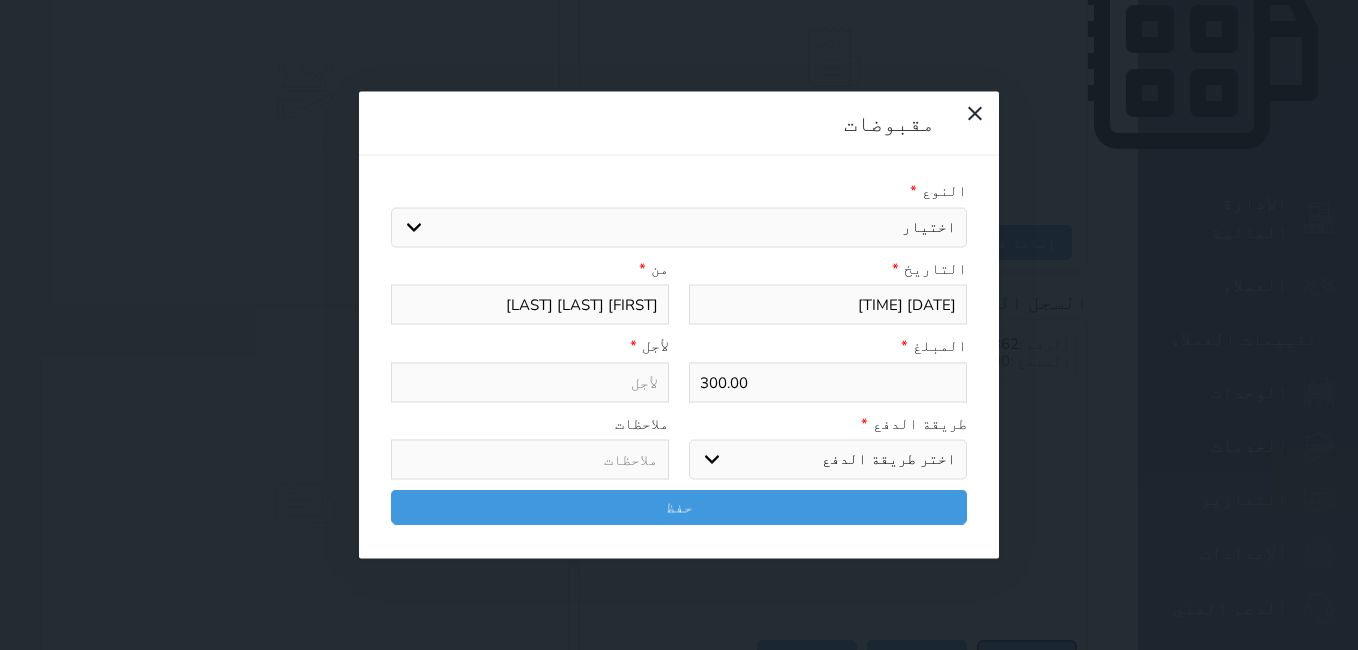 select 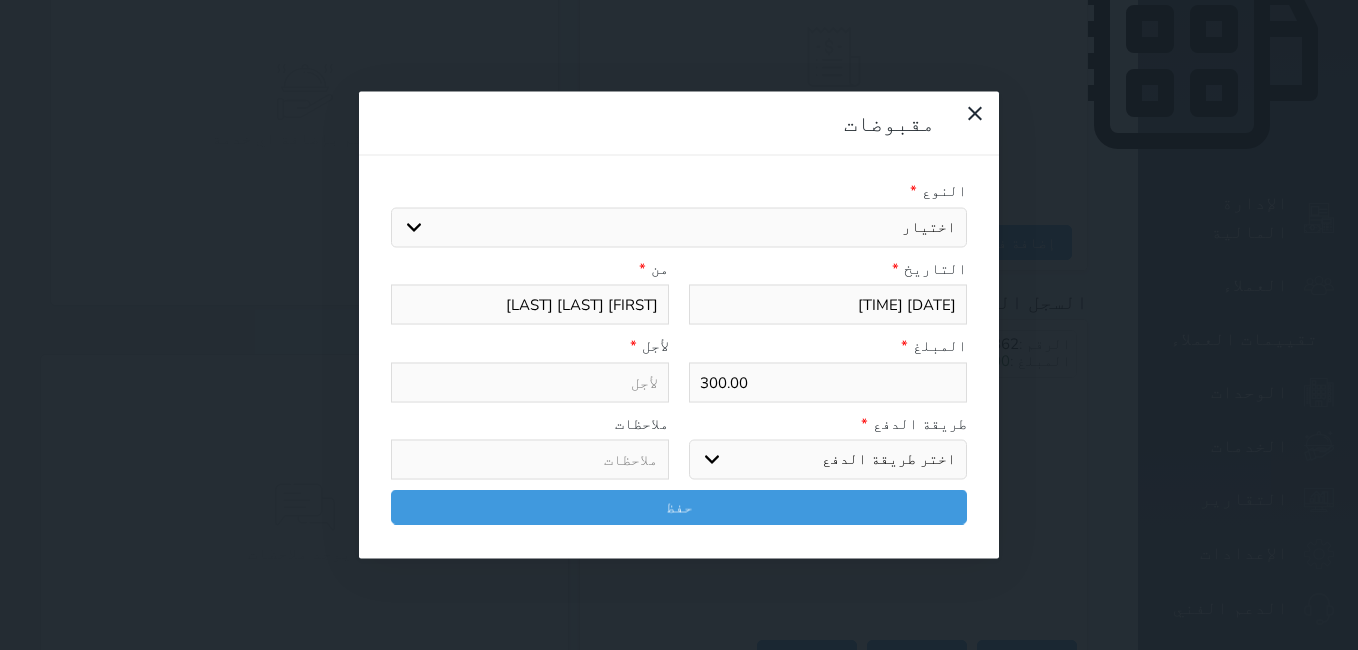 click on "اختيار   مقبوضات عامة قيمة إيجار فواتير تامين عربون لا ينطبق آخر مغسلة واي فاي - الإنترنت مواقف السيارات طعام الأغذية والمشروبات مشروبات المشروبات الباردة المشروبات الساخنة الإفطار غداء عشاء مخبز و كعك حمام سباحة الصالة الرياضية سبا و خدمات الجمال اختيار وإسقاط (خدمات النقل) ميني بار كابل - تلفزيون سرير إضافي تصفيف الشعر التسوق خدمات الجولات السياحية المنظمة خدمات الدليل السياحي" at bounding box center (679, 227) 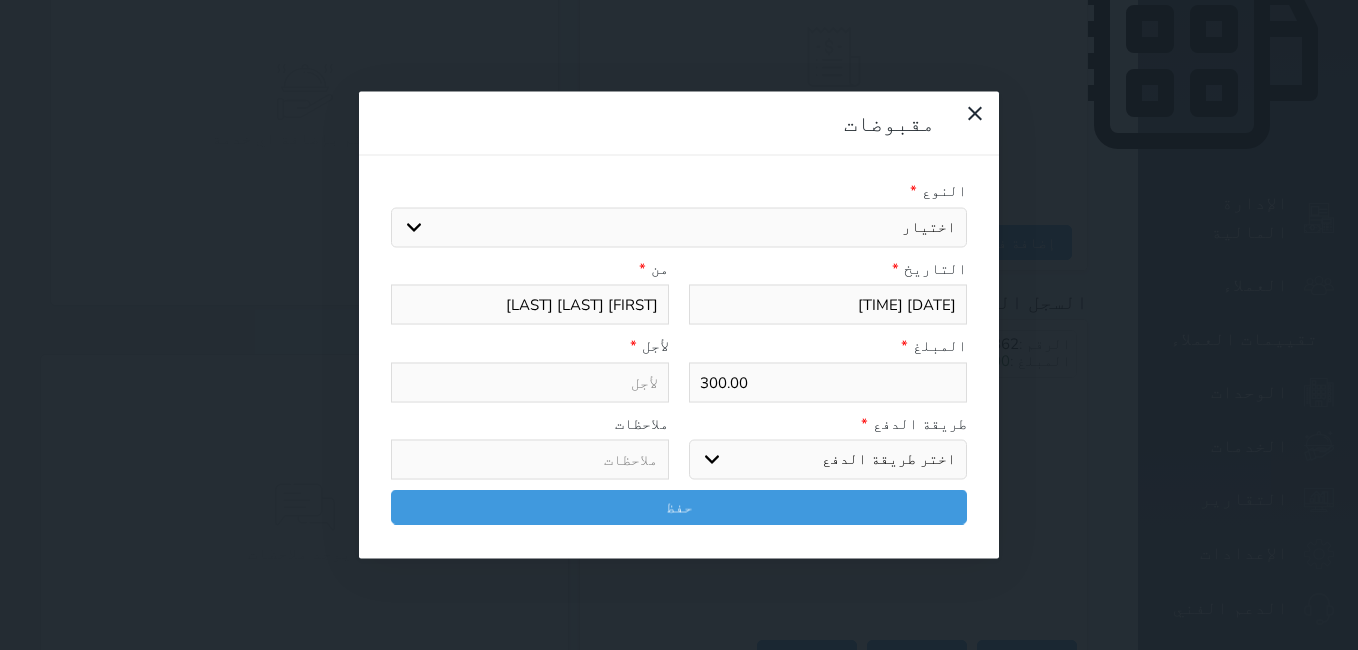 select on "122242" 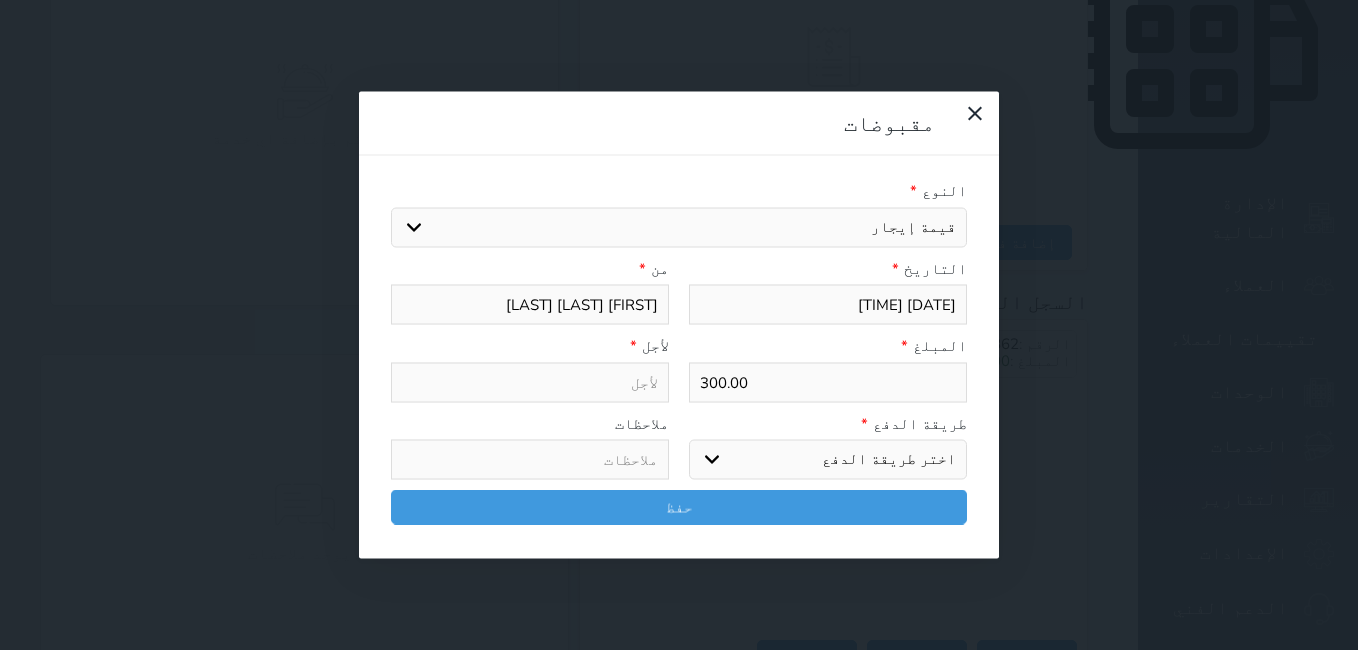 click on "اختيار   مقبوضات عامة قيمة إيجار فواتير تامين عربون لا ينطبق آخر مغسلة واي فاي - الإنترنت مواقف السيارات طعام الأغذية والمشروبات مشروبات المشروبات الباردة المشروبات الساخنة الإفطار غداء عشاء مخبز و كعك حمام سباحة الصالة الرياضية سبا و خدمات الجمال اختيار وإسقاط (خدمات النقل) ميني بار كابل - تلفزيون سرير إضافي تصفيف الشعر التسوق خدمات الجولات السياحية المنظمة خدمات الدليل السياحي" at bounding box center (679, 227) 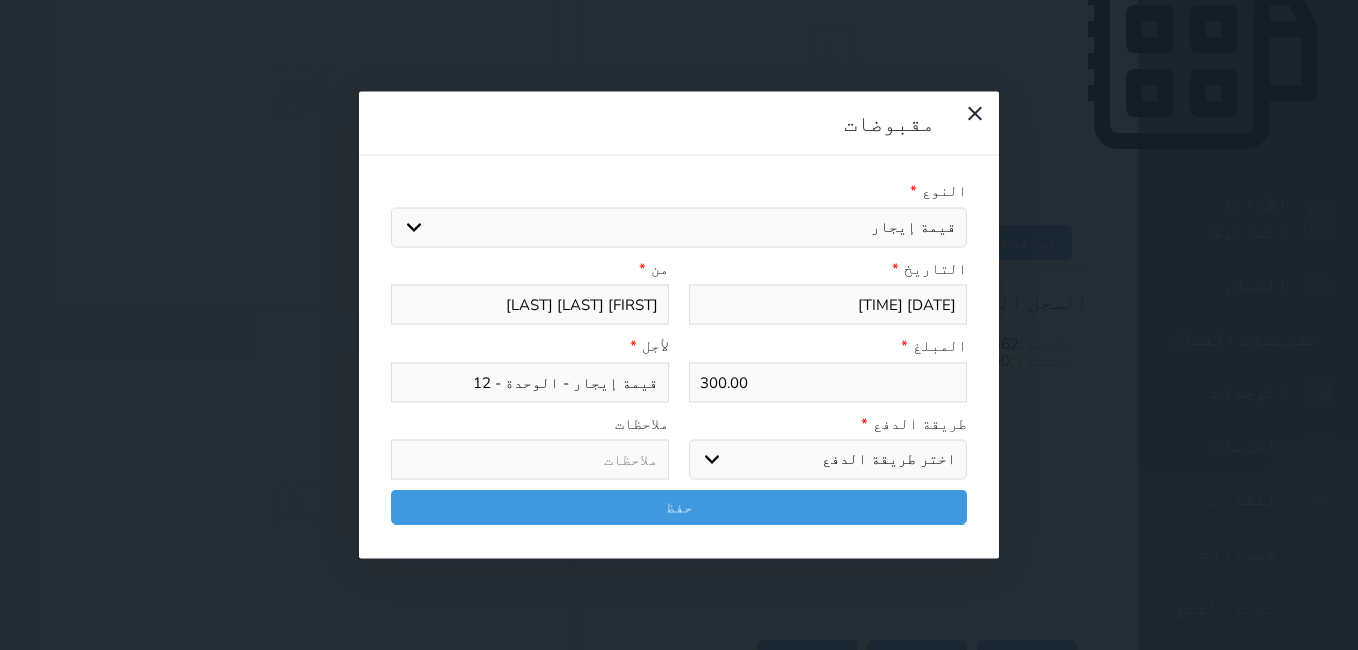 click on "اختر طريقة الدفع   دفع نقدى   تحويل بنكى   مدى   بطاقة ائتمان   آجل" at bounding box center [828, 460] 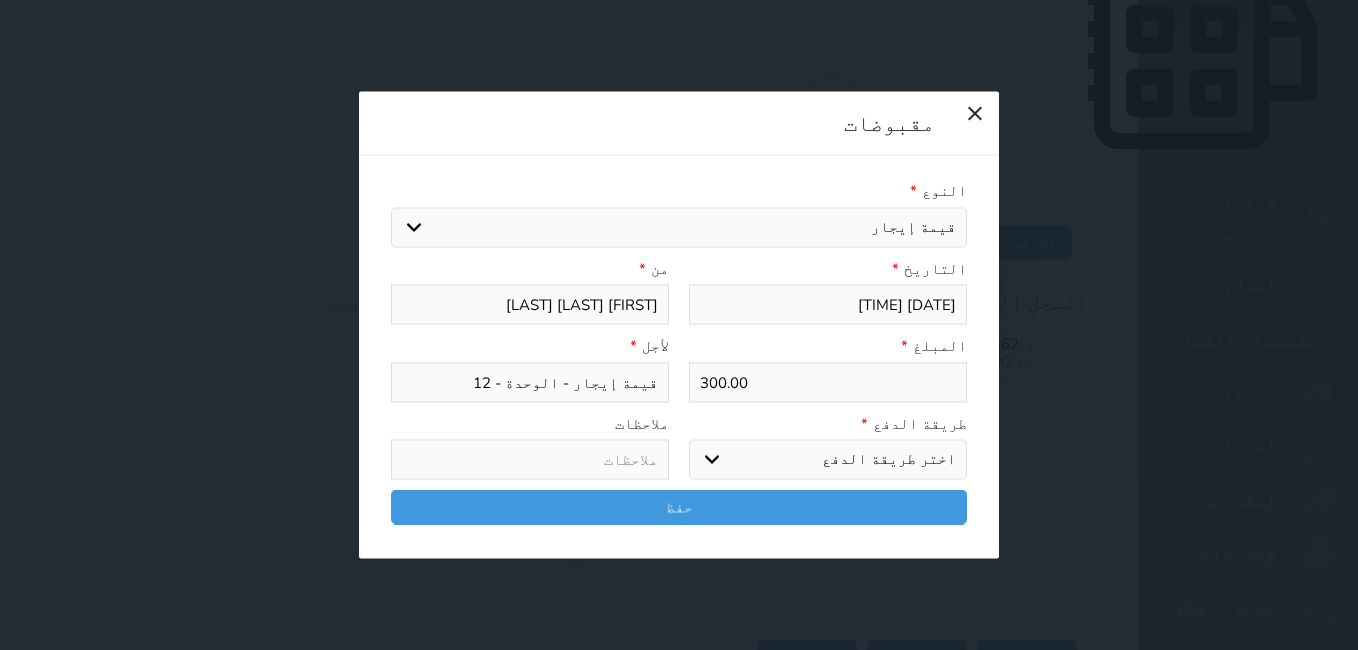 select on "cash" 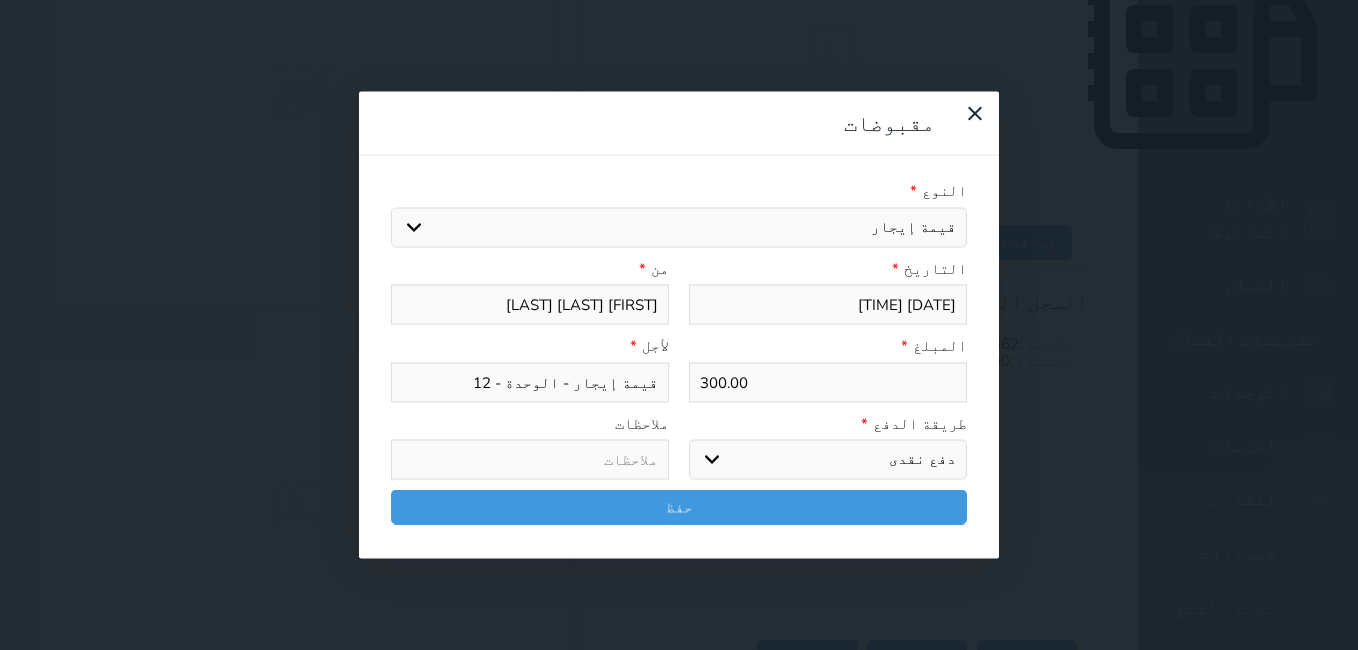 click on "اختر طريقة الدفع   دفع نقدى   تحويل بنكى   مدى   بطاقة ائتمان   آجل" at bounding box center (828, 460) 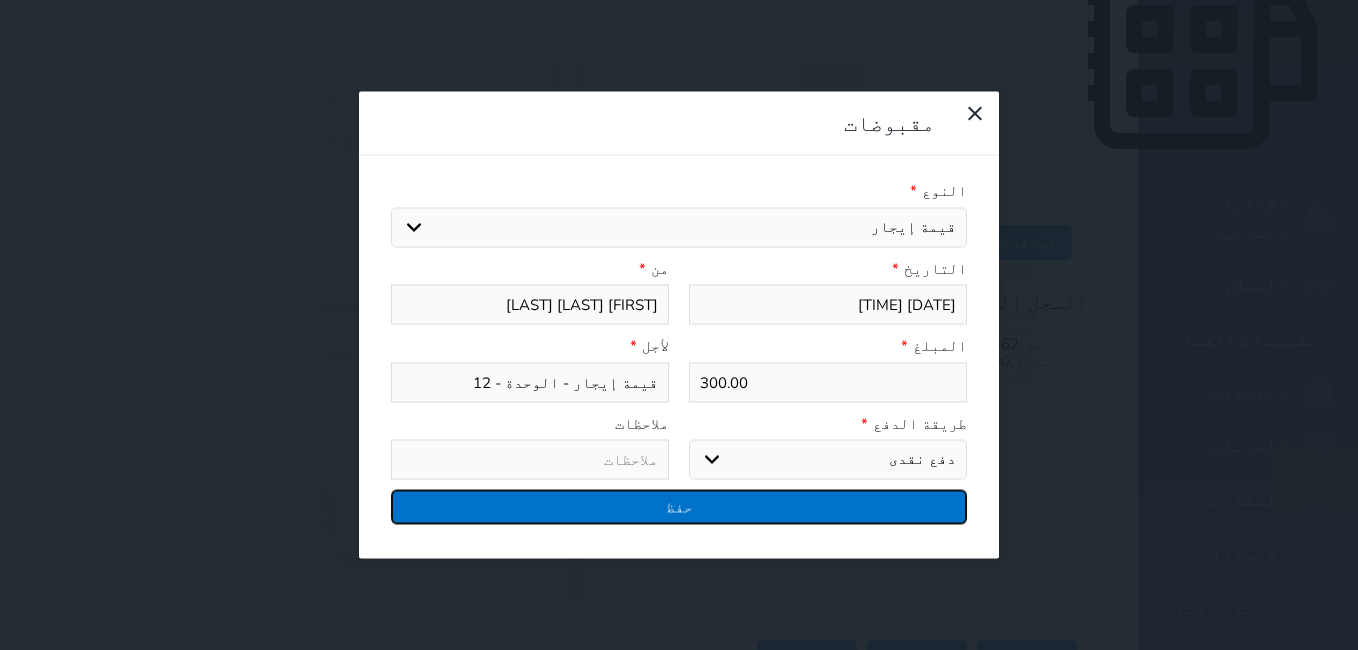 click on "حفظ" at bounding box center (679, 507) 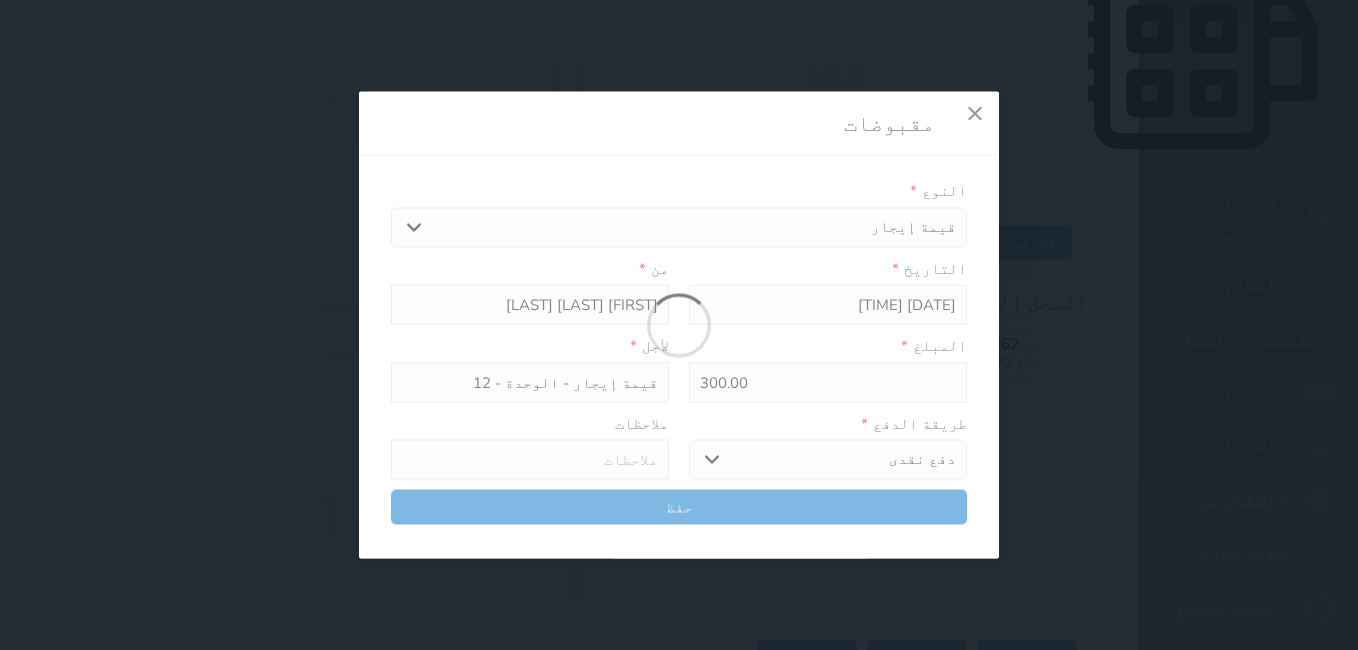select 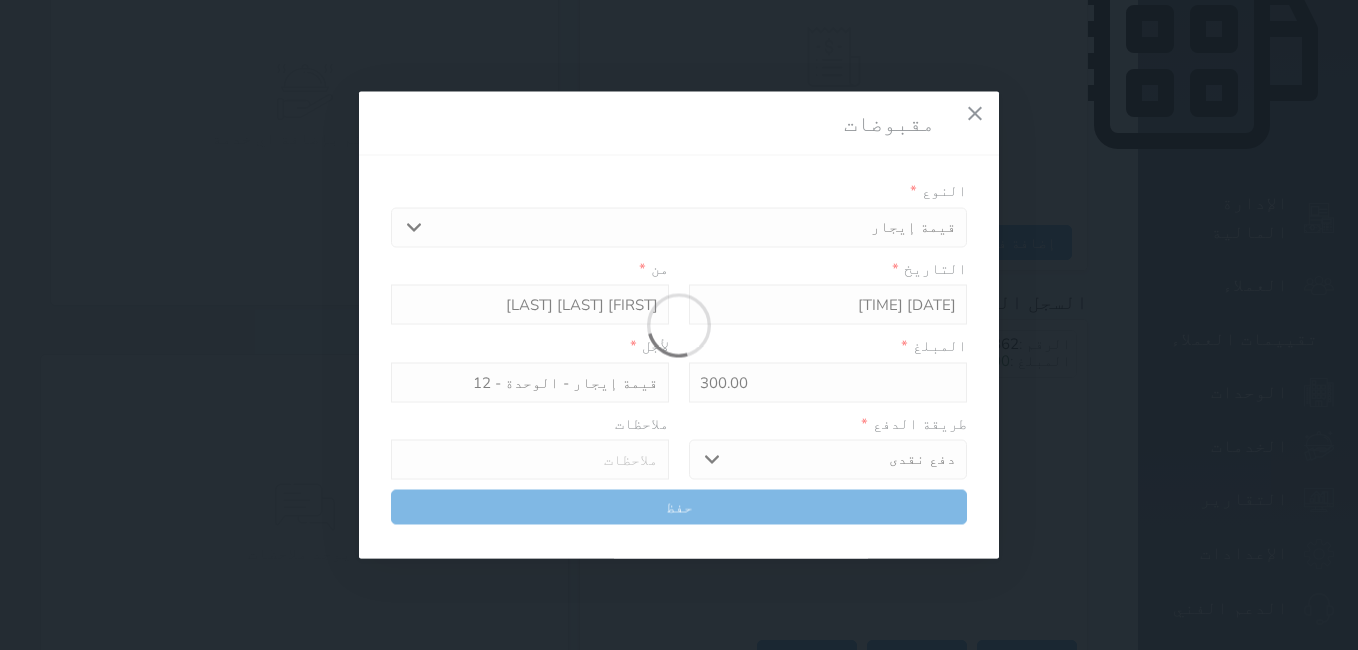 type 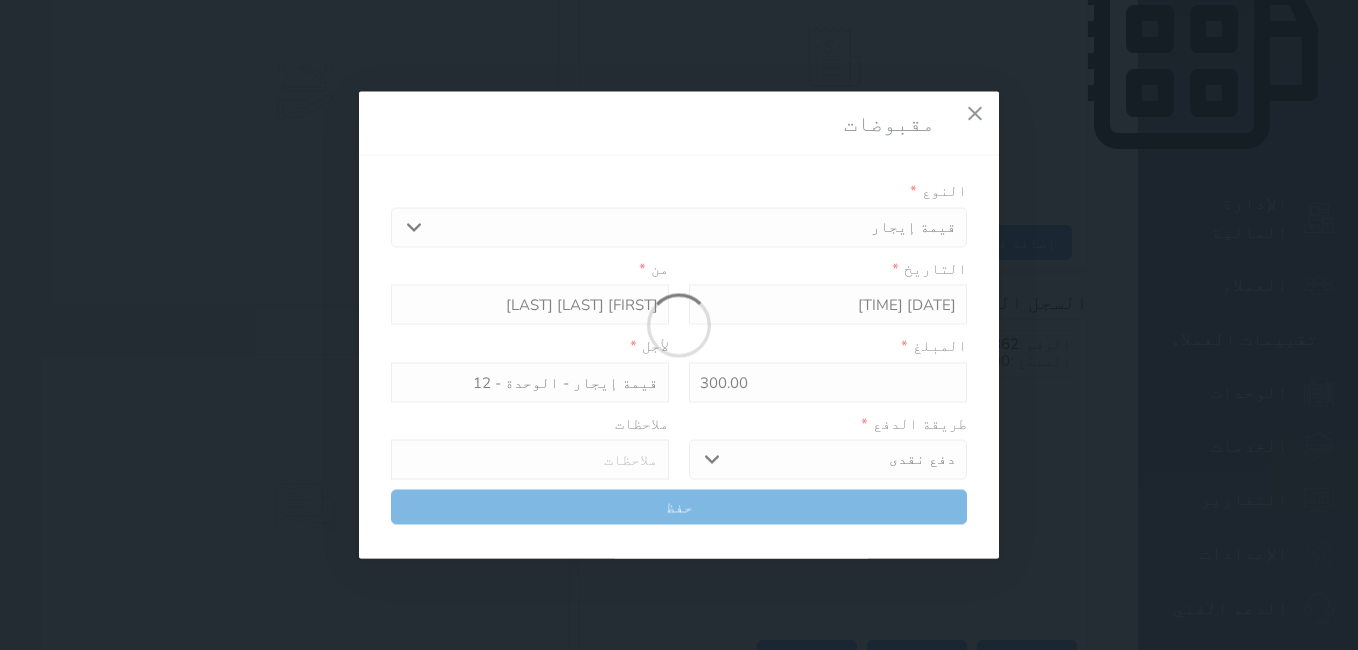 type on "0" 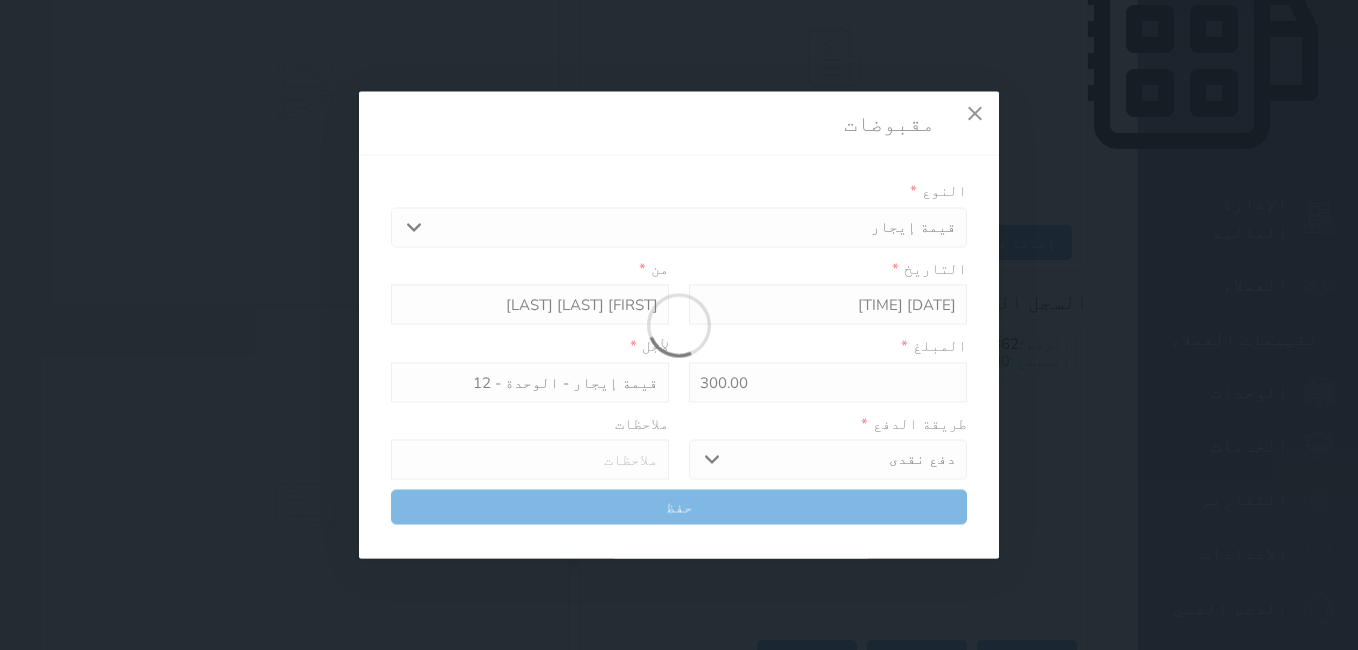 select 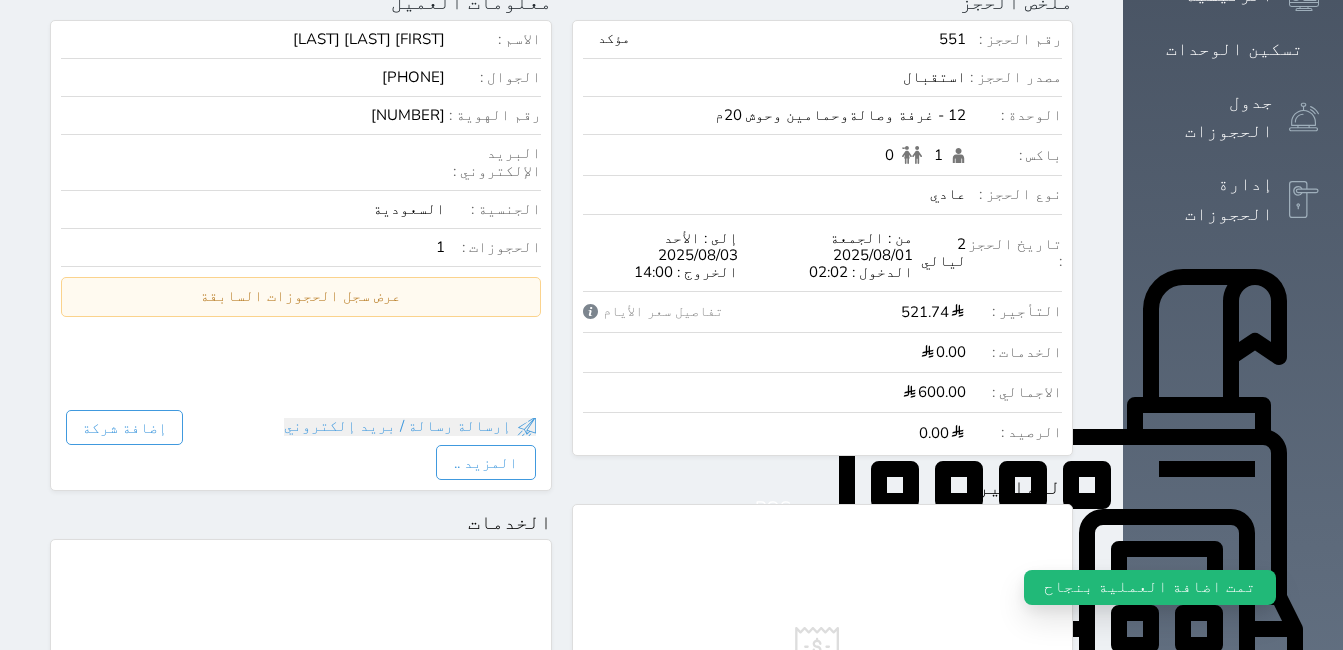 scroll, scrollTop: 0, scrollLeft: 0, axis: both 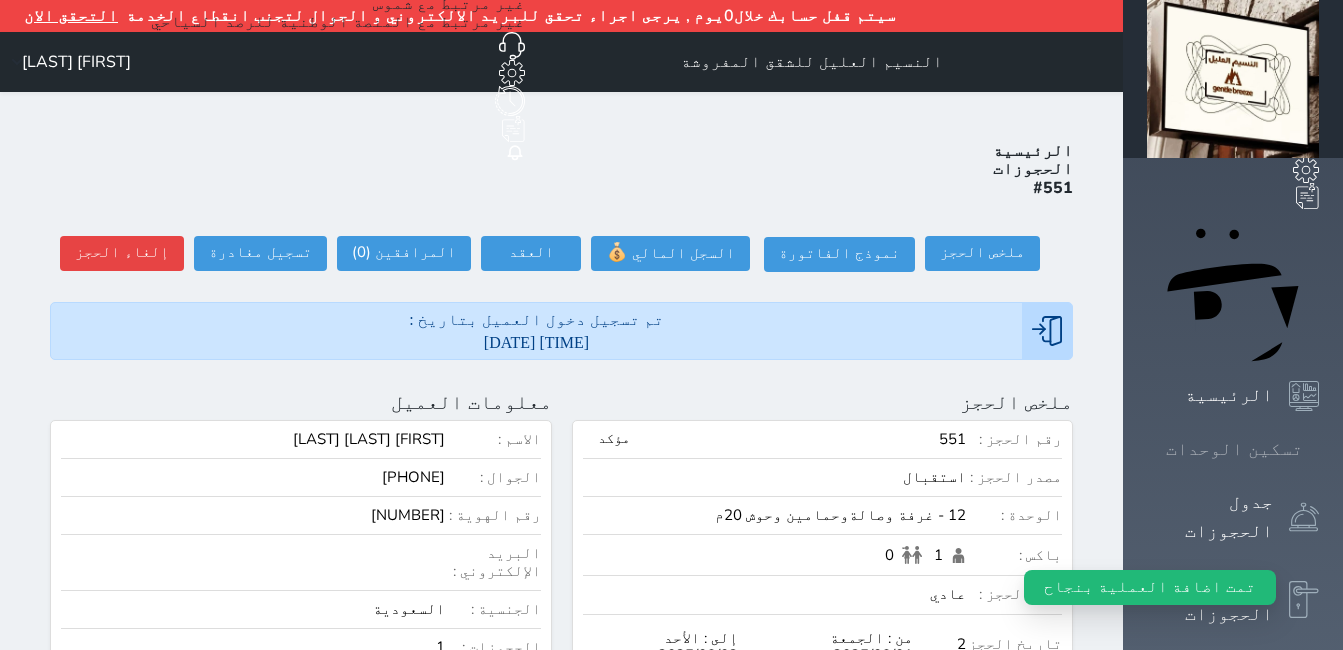 click on "تسكين الوحدات" at bounding box center [1234, 449] 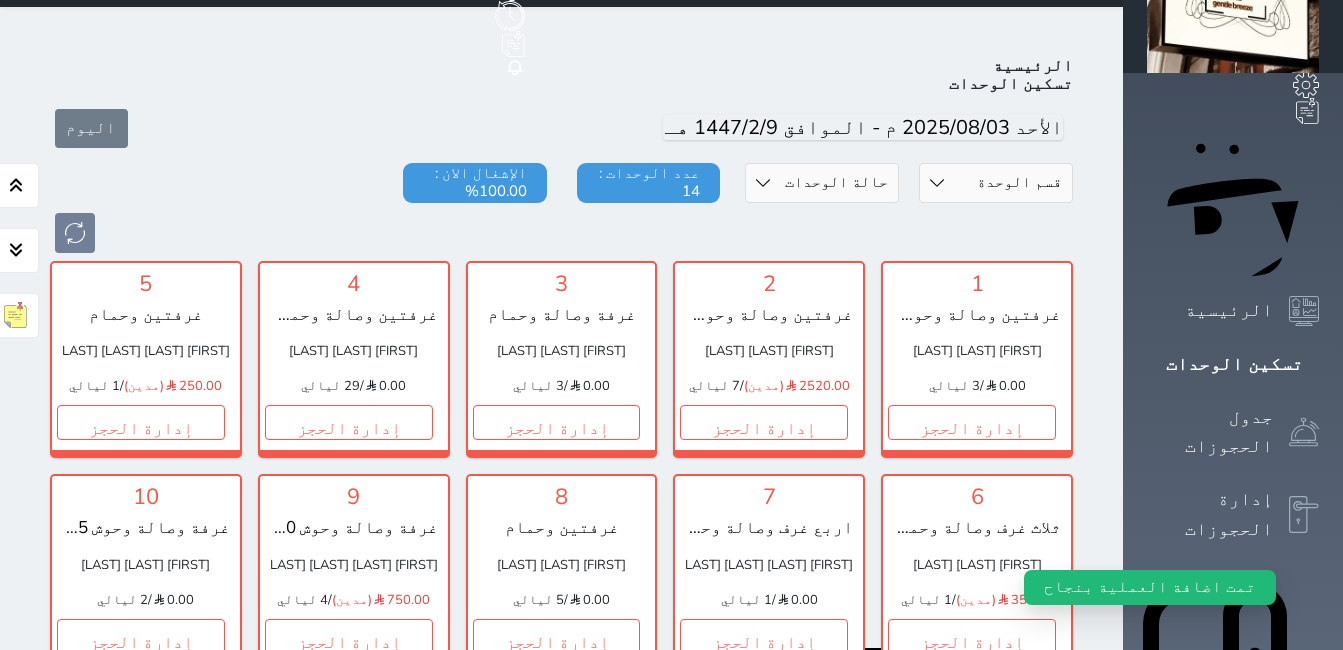 scroll, scrollTop: 110, scrollLeft: 0, axis: vertical 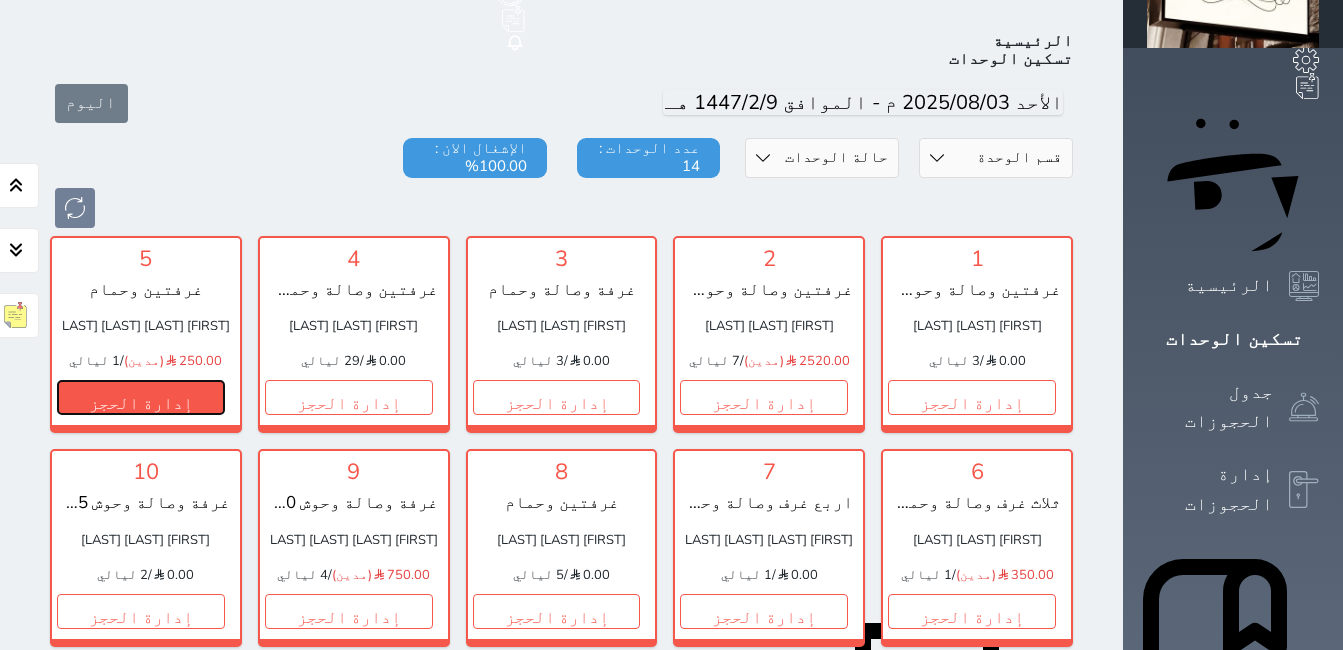 click on "إدارة الحجز" at bounding box center [141, 397] 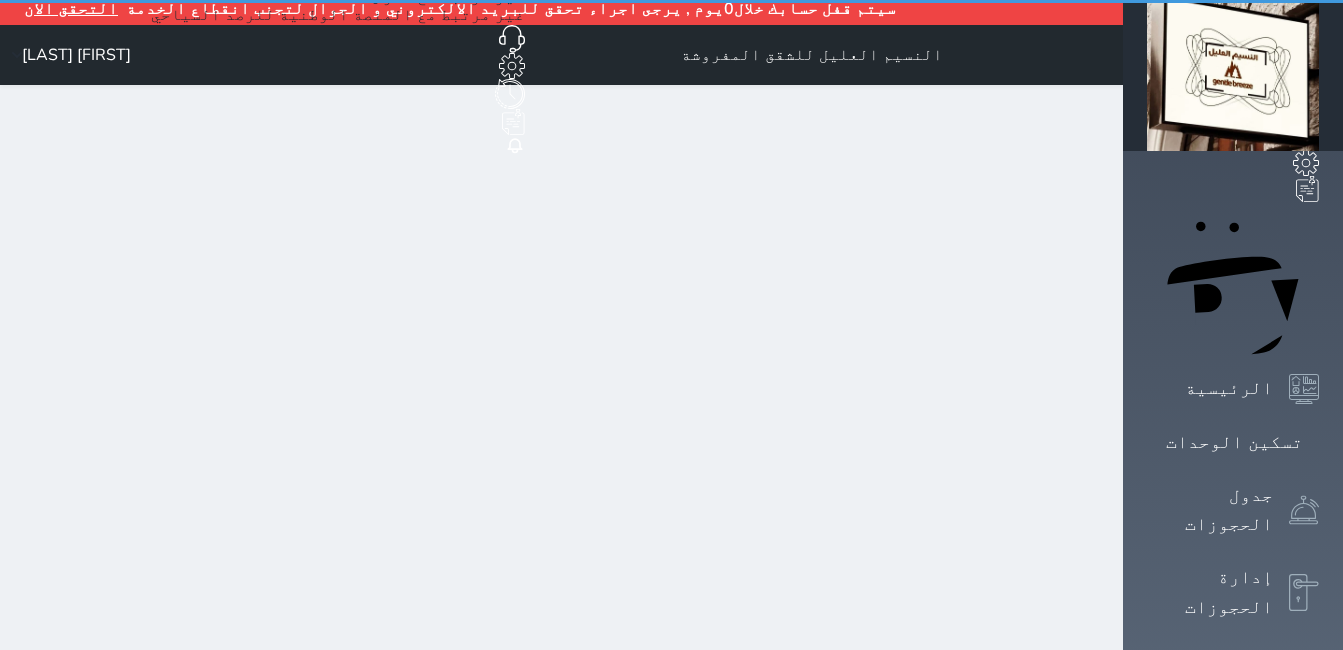 scroll, scrollTop: 0, scrollLeft: 0, axis: both 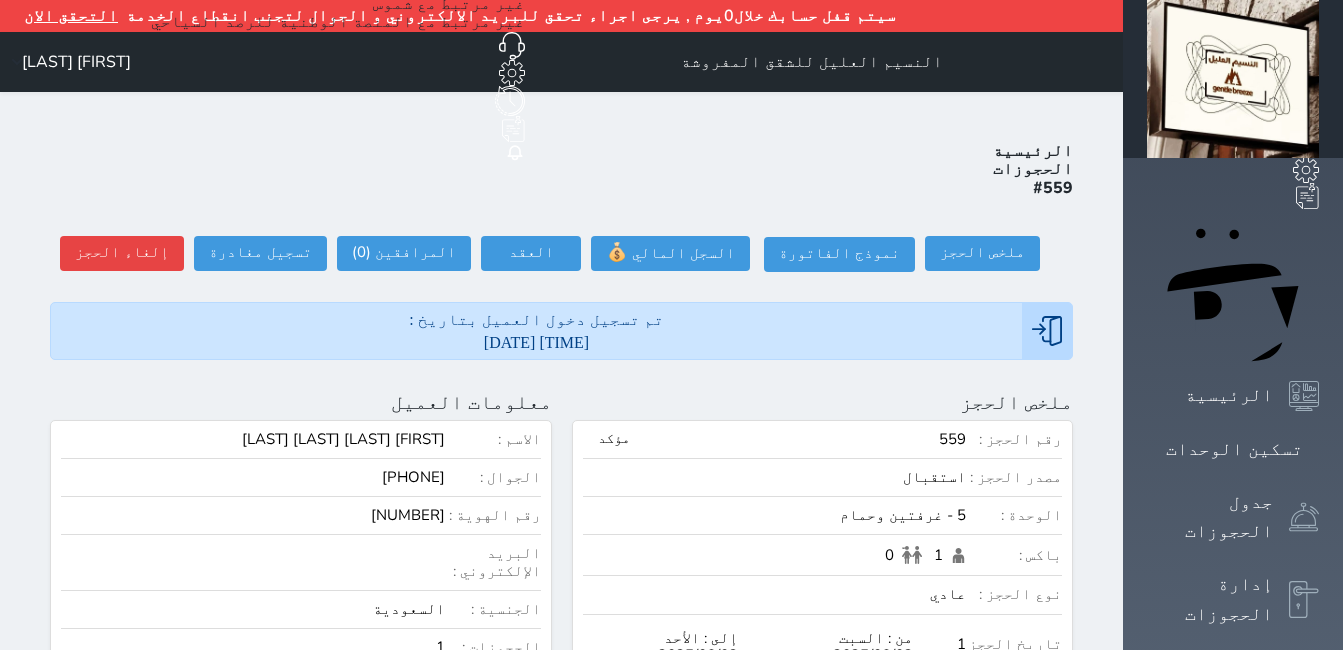 select 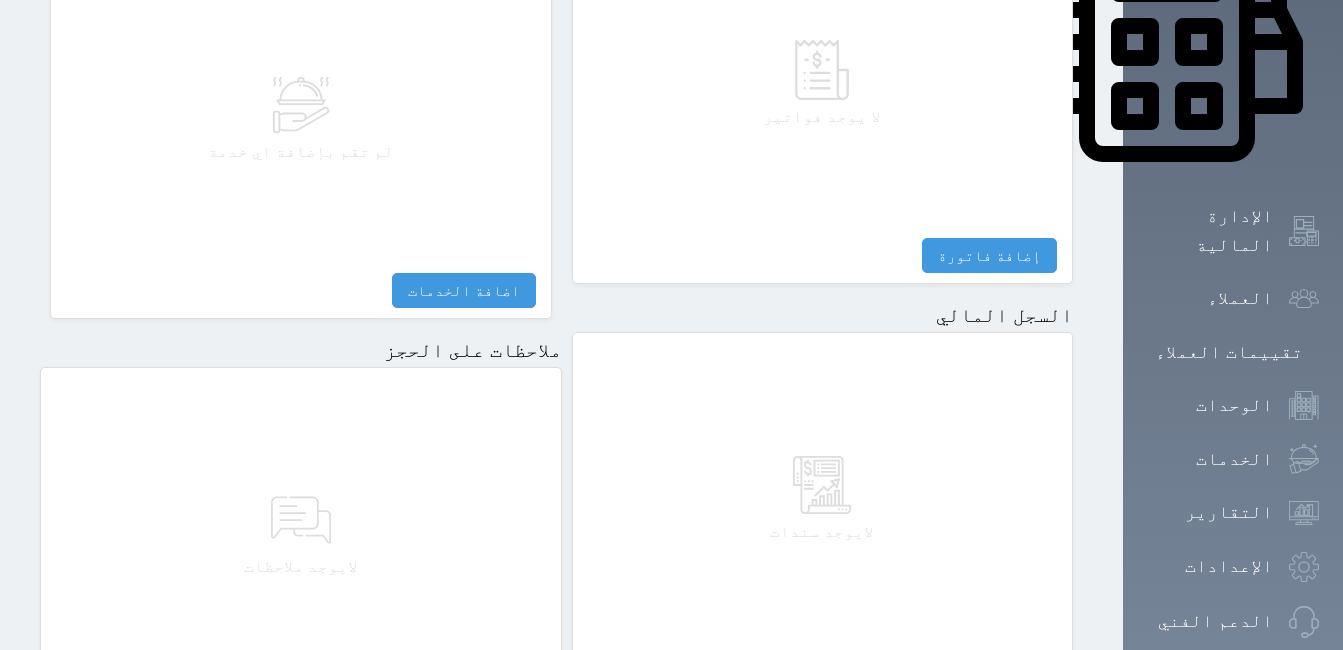 scroll, scrollTop: 1100, scrollLeft: 0, axis: vertical 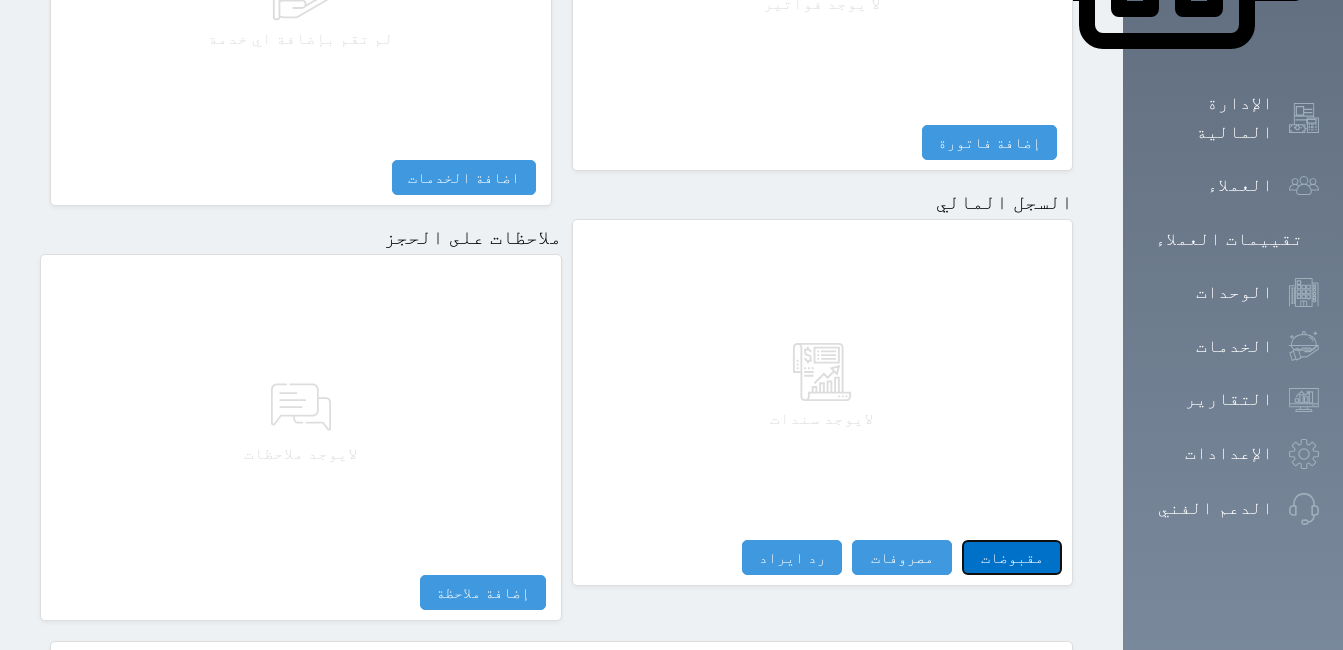 click on "مقبوضات" at bounding box center [1012, 557] 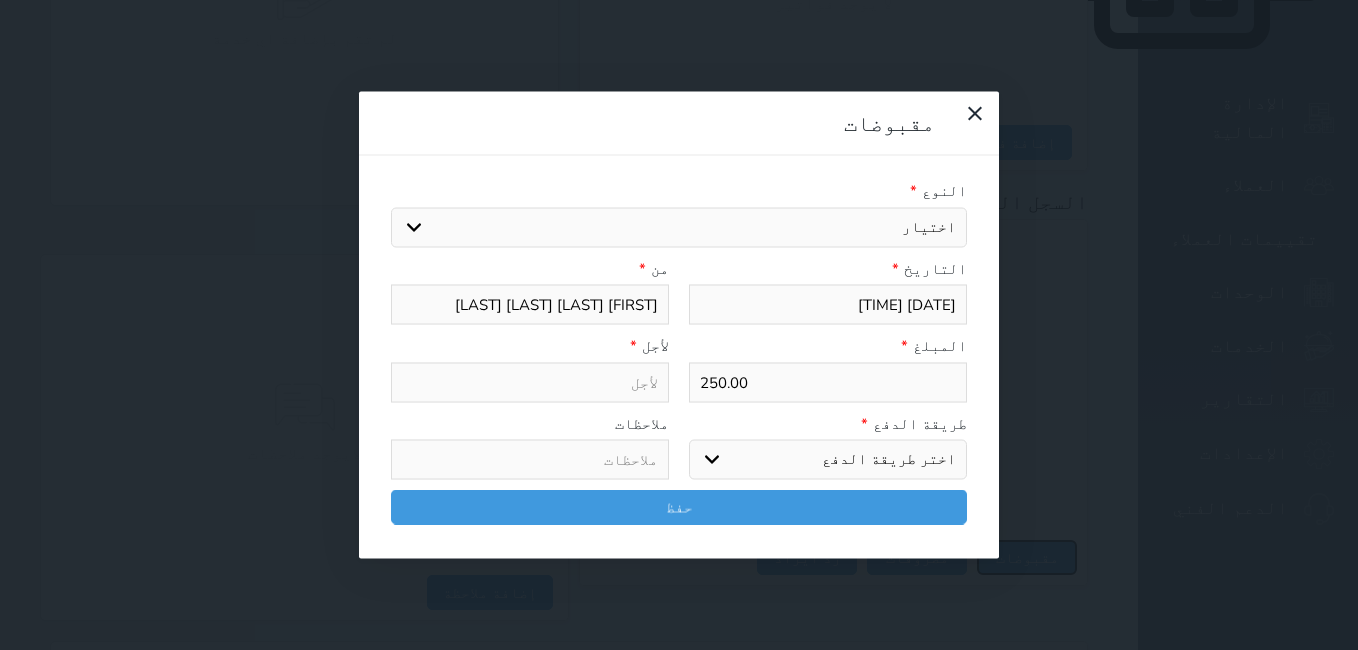 select 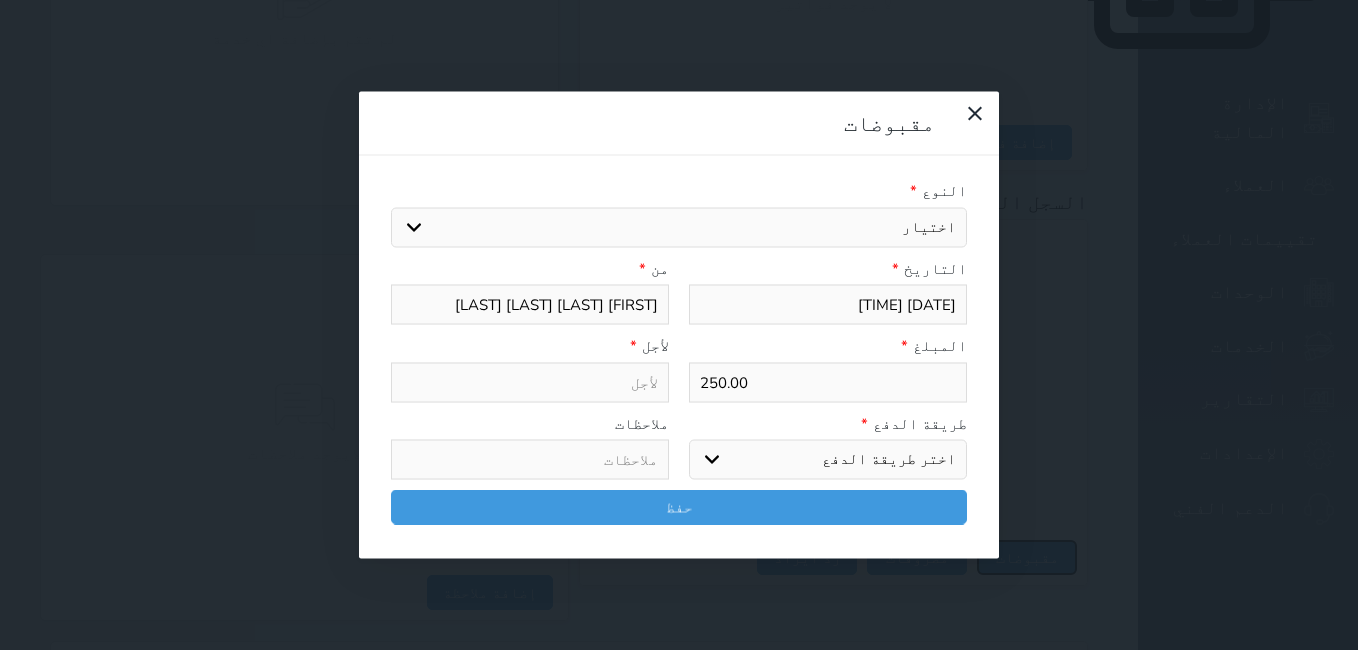 select 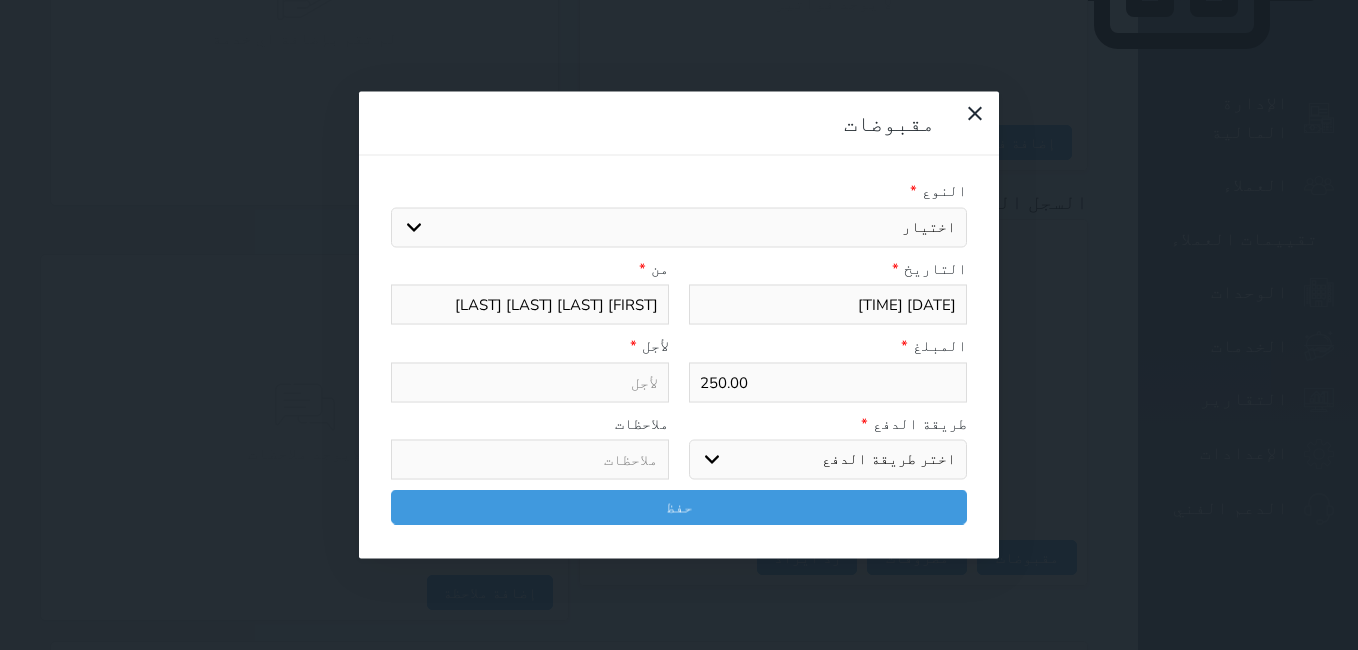 click on "اختيار   مقبوضات عامة قيمة إيجار فواتير تامين عربون لا ينطبق آخر مغسلة واي فاي - الإنترنت مواقف السيارات طعام الأغذية والمشروبات مشروبات المشروبات الباردة المشروبات الساخنة الإفطار غداء عشاء مخبز و كعك حمام سباحة الصالة الرياضية سبا و خدمات الجمال اختيار وإسقاط (خدمات النقل) ميني بار كابل - تلفزيون سرير إضافي تصفيف الشعر التسوق خدمات الجولات السياحية المنظمة خدمات الدليل السياحي" at bounding box center (679, 227) 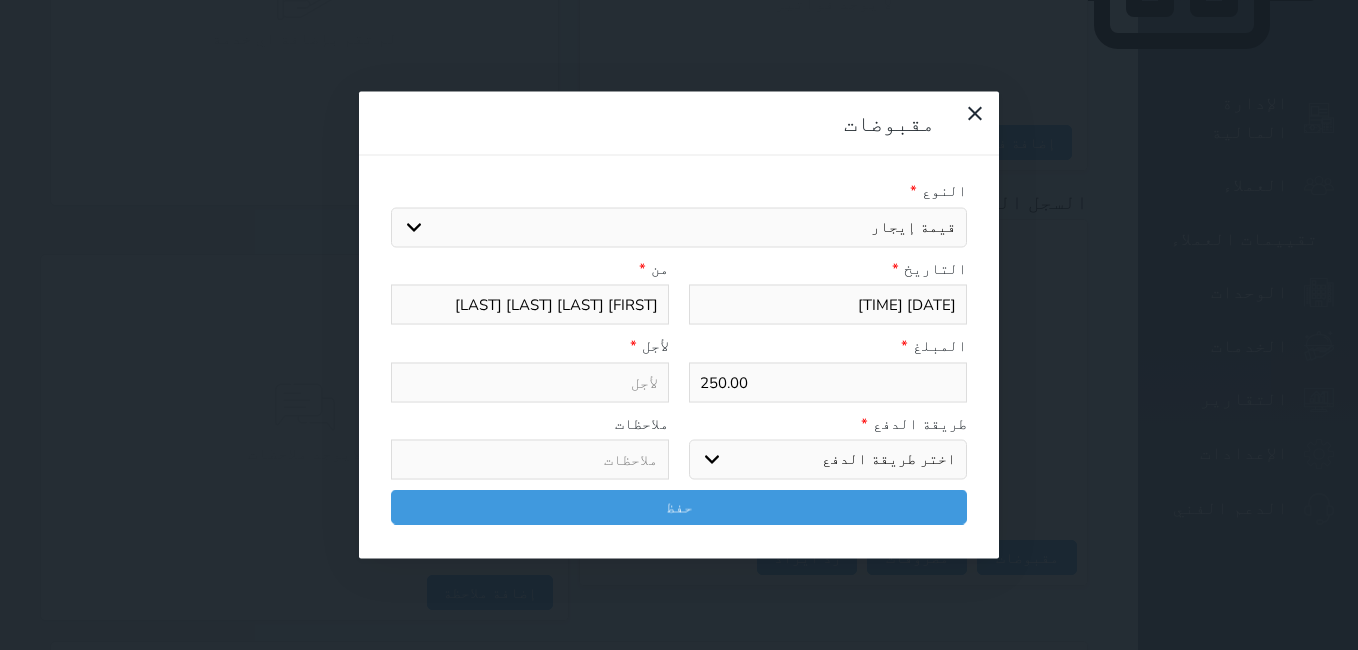 click on "اختيار   مقبوضات عامة قيمة إيجار فواتير تامين عربون لا ينطبق آخر مغسلة واي فاي - الإنترنت مواقف السيارات طعام الأغذية والمشروبات مشروبات المشروبات الباردة المشروبات الساخنة الإفطار غداء عشاء مخبز و كعك حمام سباحة الصالة الرياضية سبا و خدمات الجمال اختيار وإسقاط (خدمات النقل) ميني بار كابل - تلفزيون سرير إضافي تصفيف الشعر التسوق خدمات الجولات السياحية المنظمة خدمات الدليل السياحي" at bounding box center [679, 227] 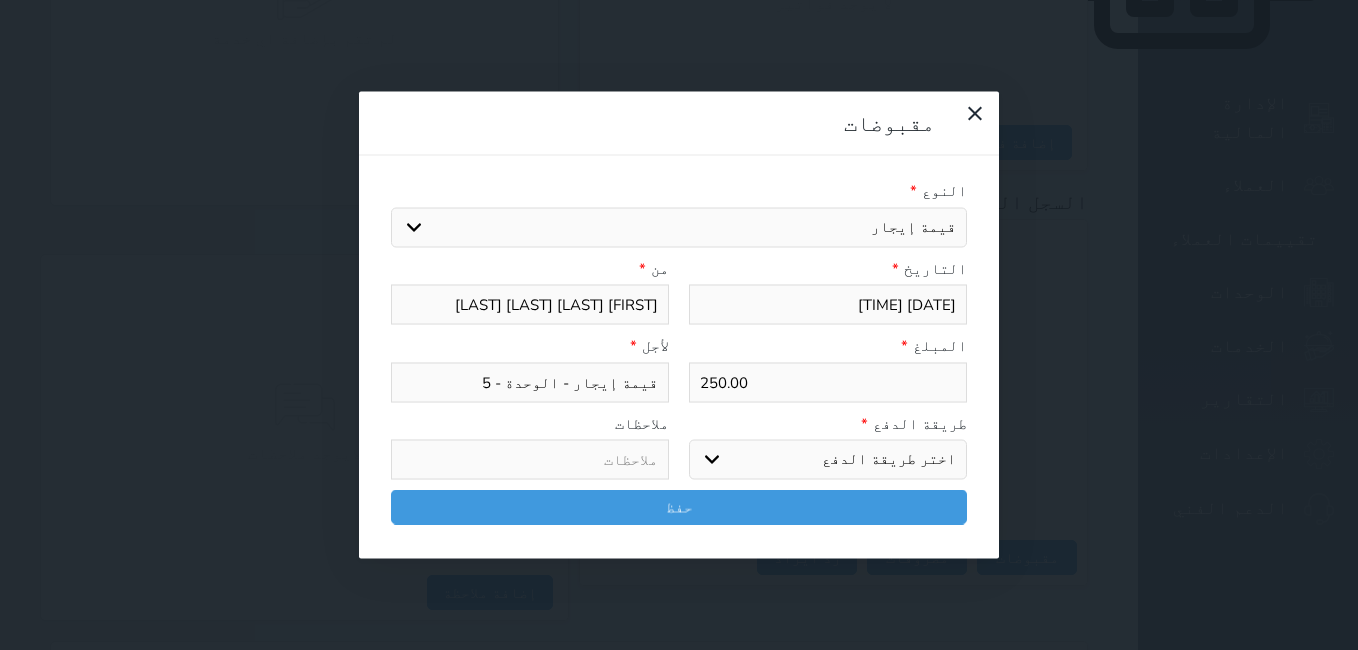 click on "اختر طريقة الدفع   دفع نقدى   تحويل بنكى   مدى   بطاقة ائتمان   آجل" at bounding box center (828, 460) 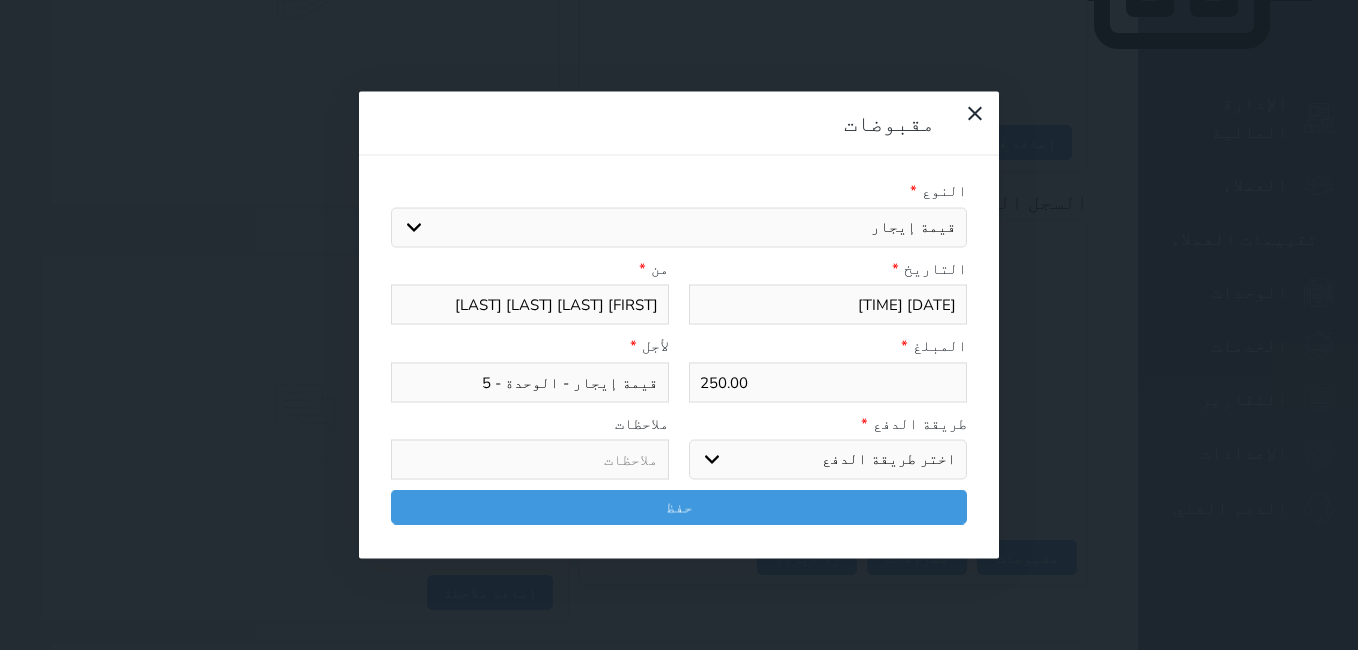 select on "bank-transfer" 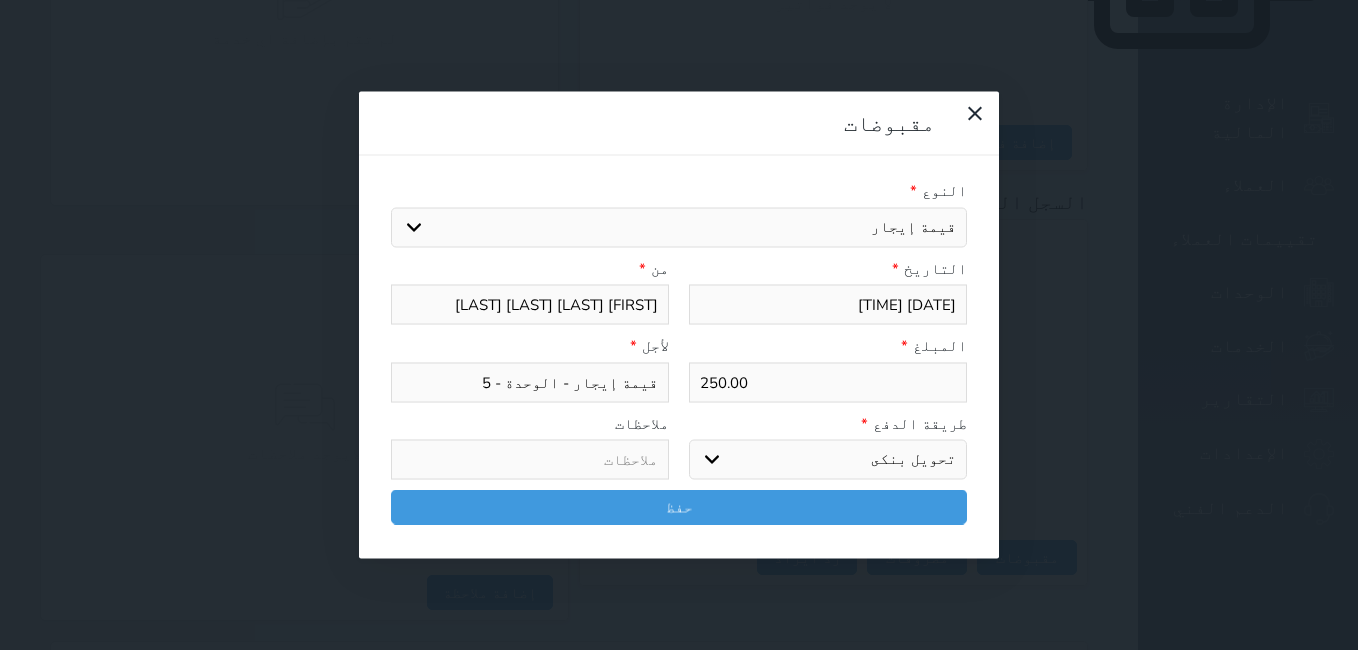 click on "اختر طريقة الدفع   دفع نقدى   تحويل بنكى   مدى   بطاقة ائتمان   آجل" at bounding box center [828, 460] 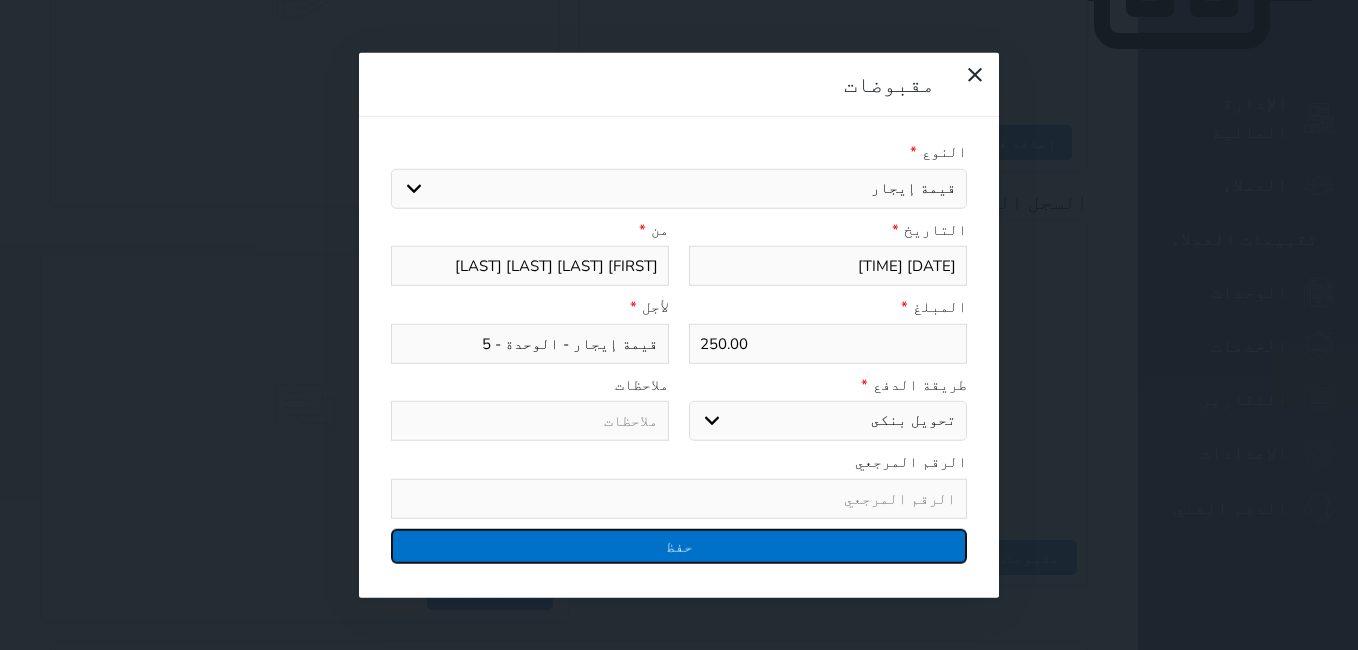 click on "حفظ" at bounding box center [679, 545] 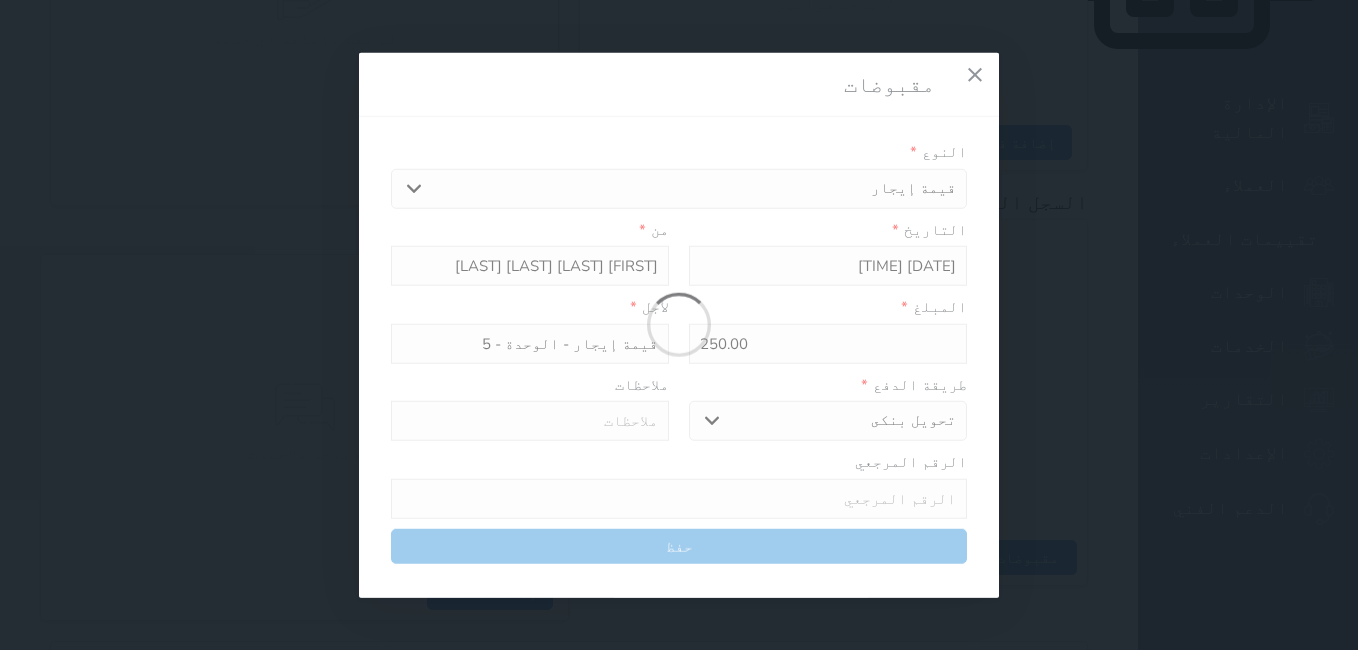 select 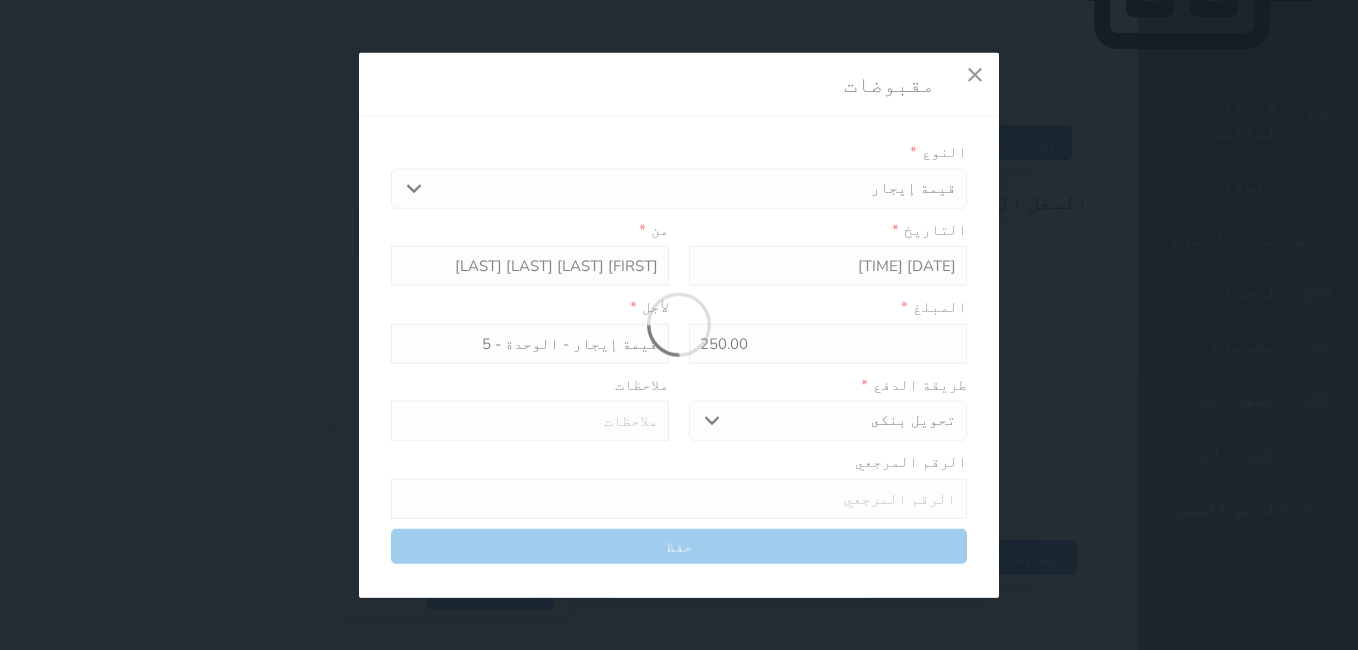 type 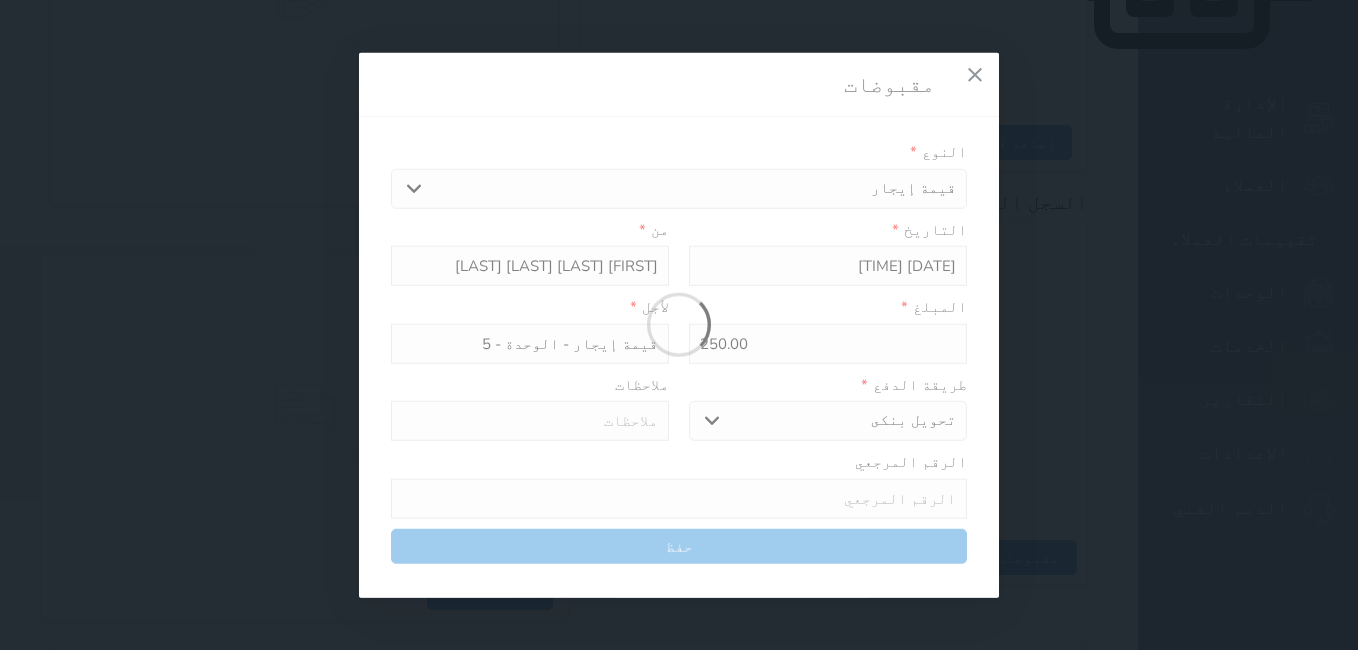 type on "0" 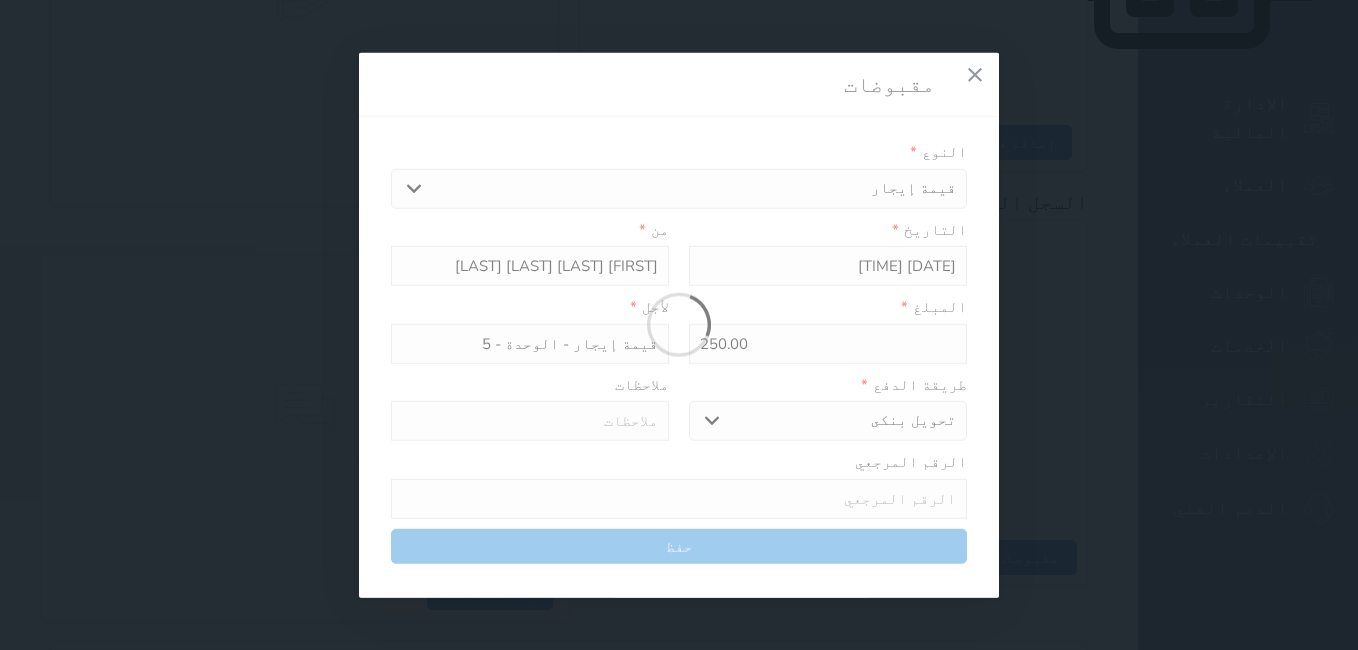 select 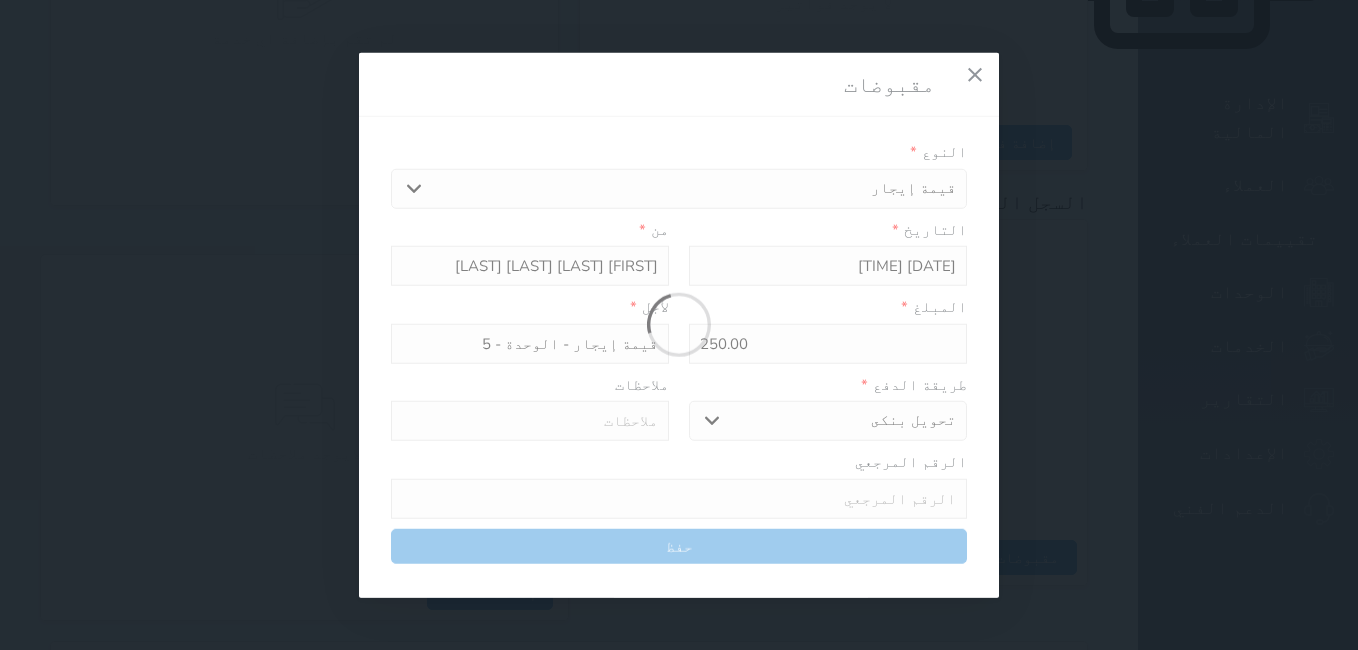 type on "0" 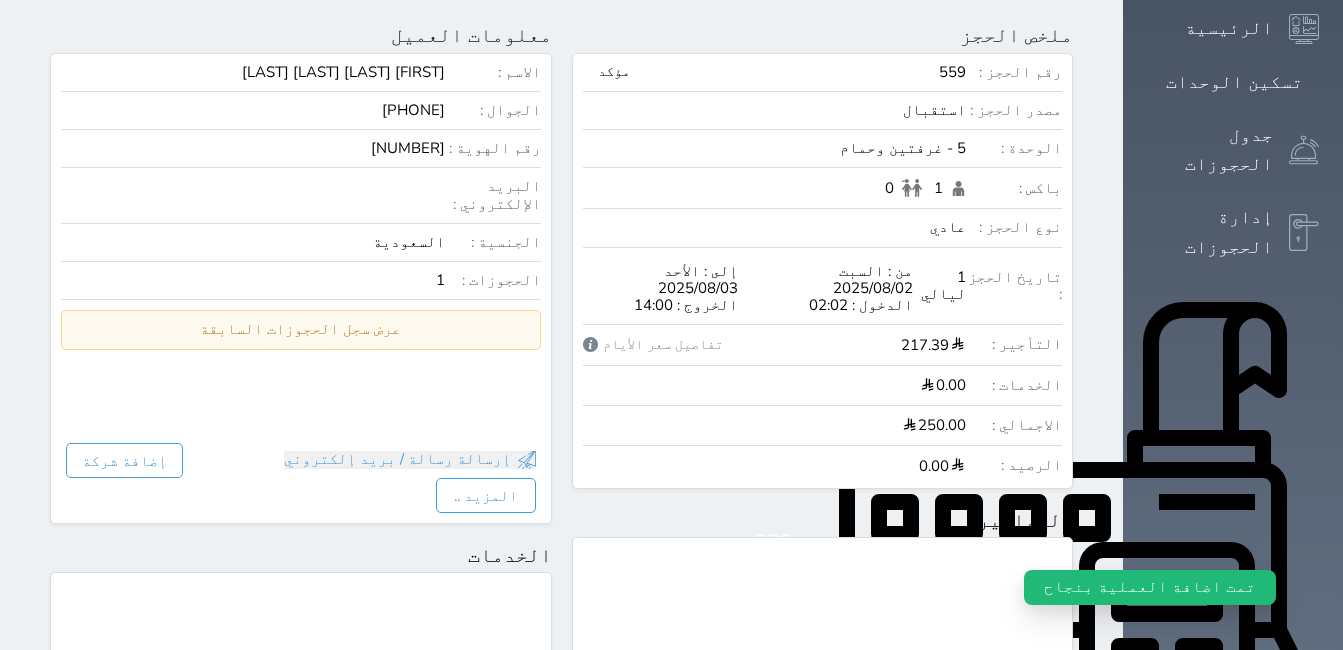 scroll, scrollTop: 0, scrollLeft: 0, axis: both 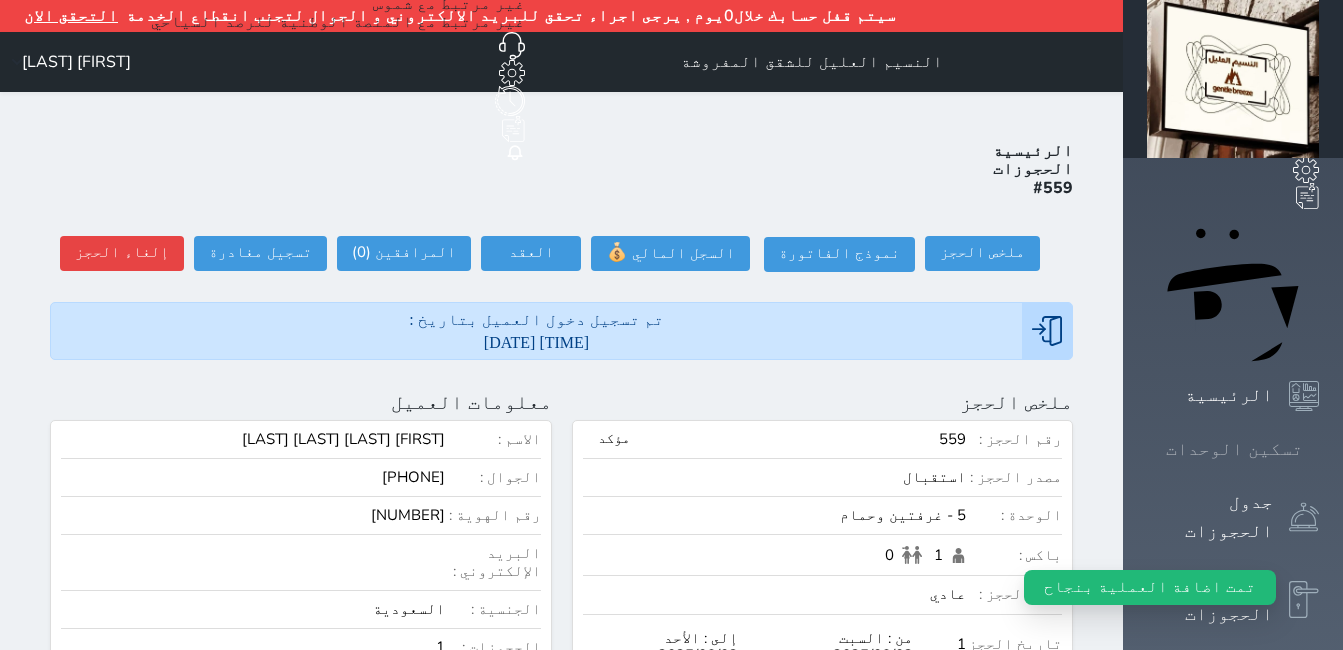 click 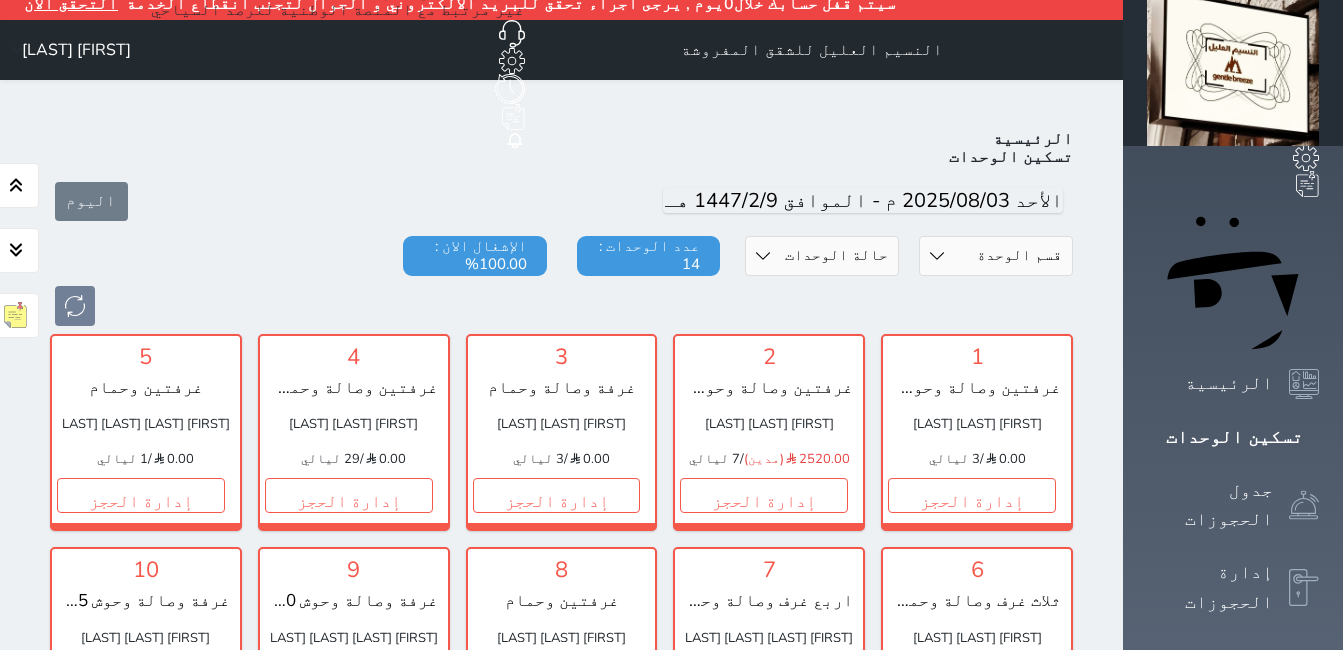 scroll, scrollTop: 10, scrollLeft: 0, axis: vertical 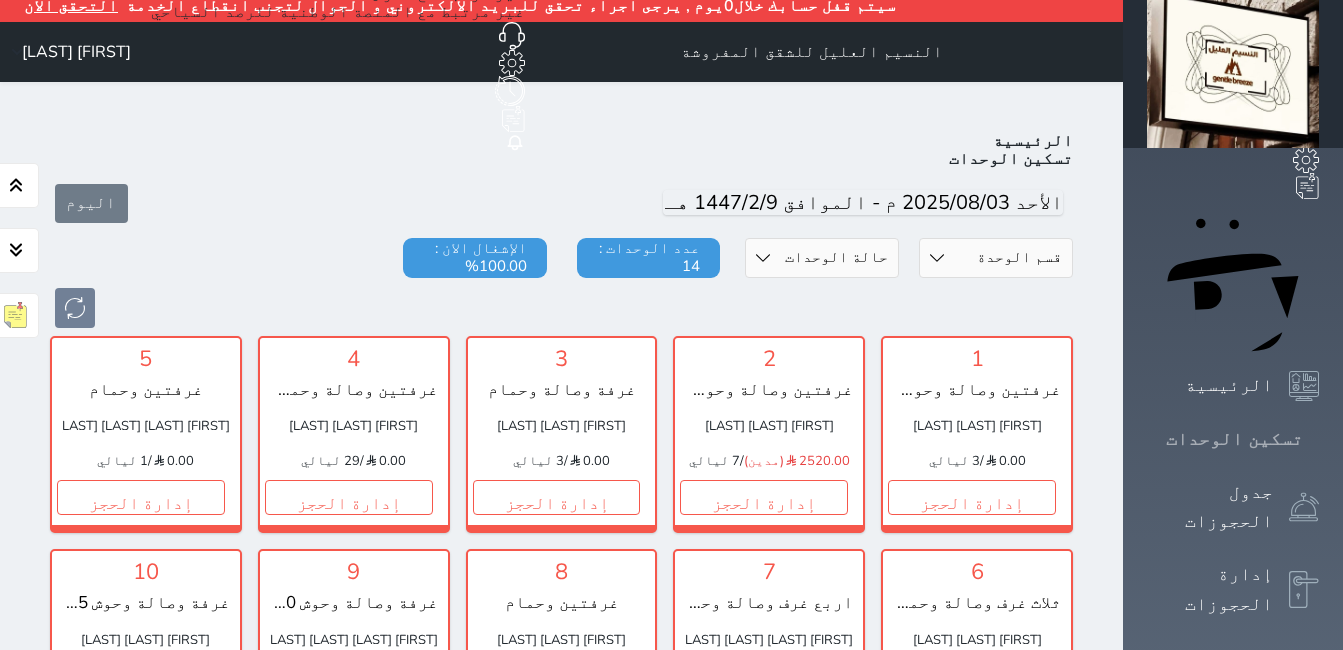 click on "تسكين الوحدات" at bounding box center (1234, 439) 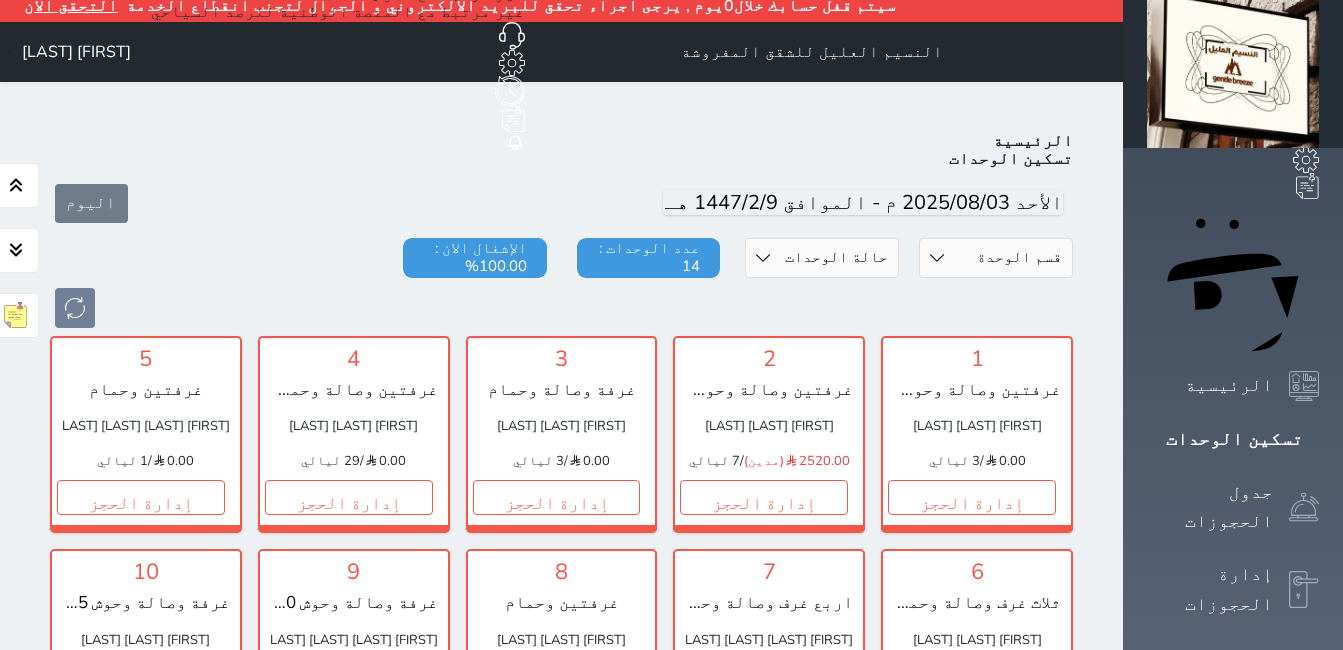 click on "الإدارة المالية" at bounding box center (1233, 1208) 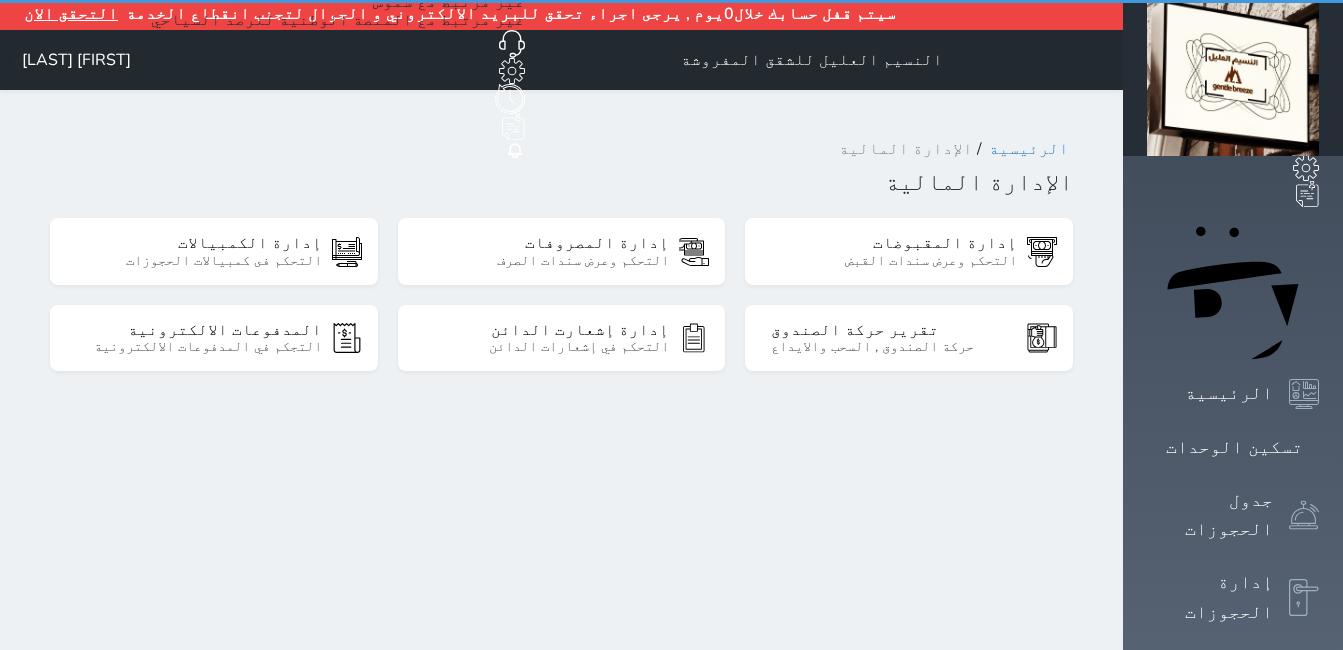 scroll, scrollTop: 0, scrollLeft: 0, axis: both 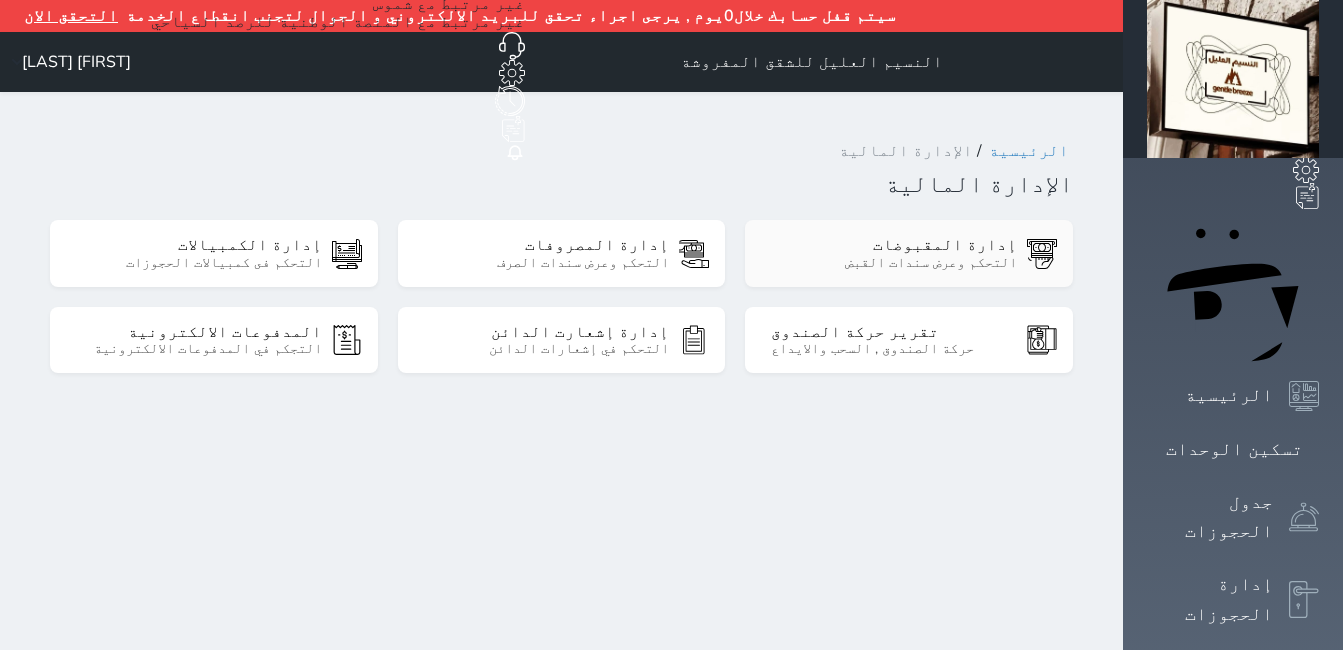 click on "التحكم وعرض سندات القبض" at bounding box center (894, 263) 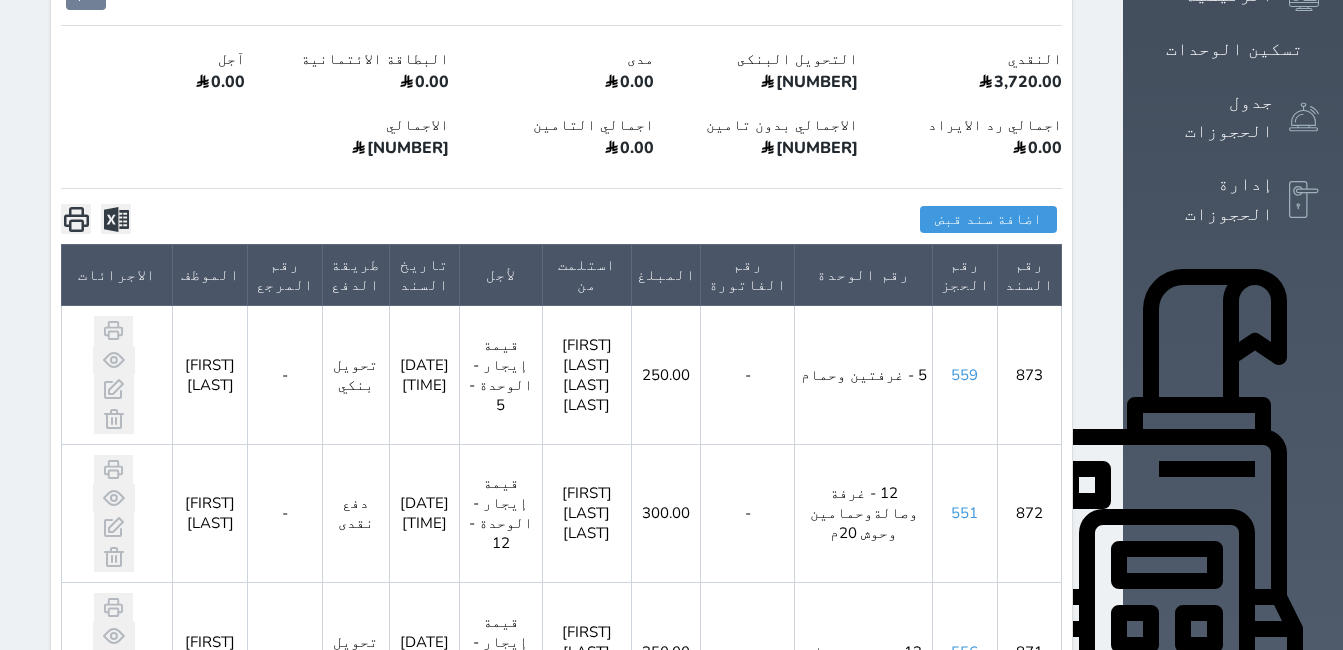 scroll, scrollTop: 0, scrollLeft: 0, axis: both 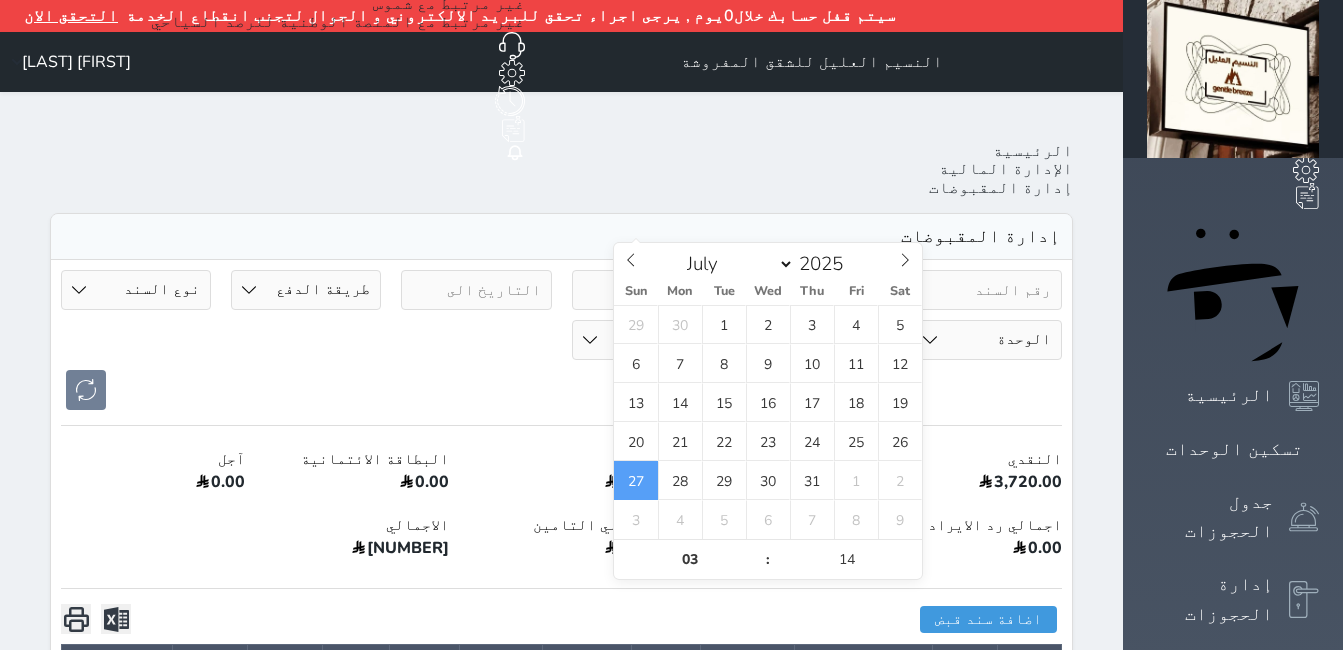click on "[DATE] [TIME]" at bounding box center [647, 290] 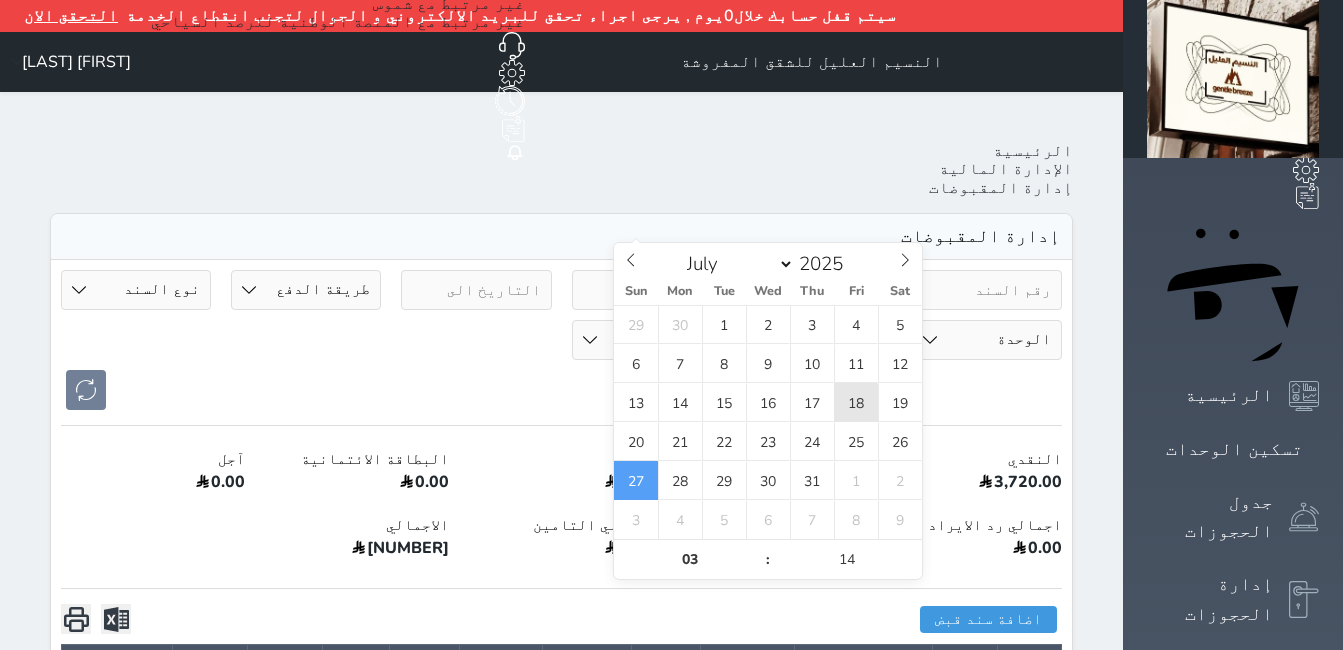 click on "18" at bounding box center [856, 402] 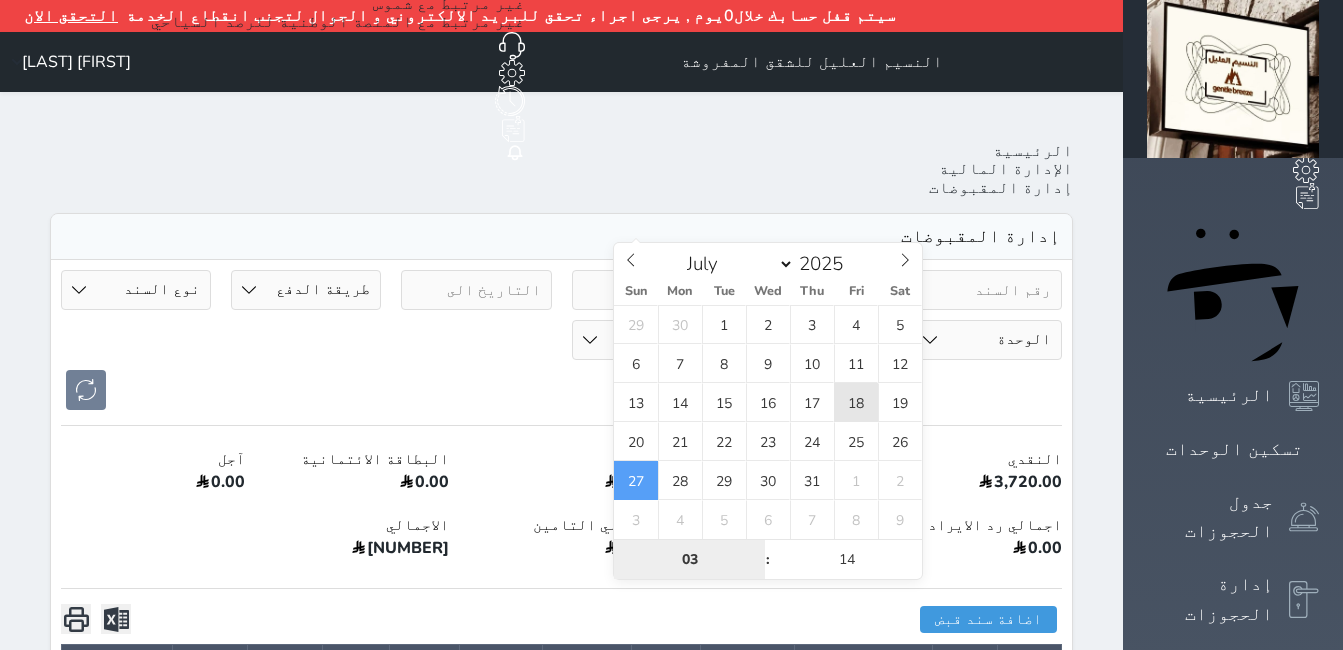 type on "[DATE] [TIME]" 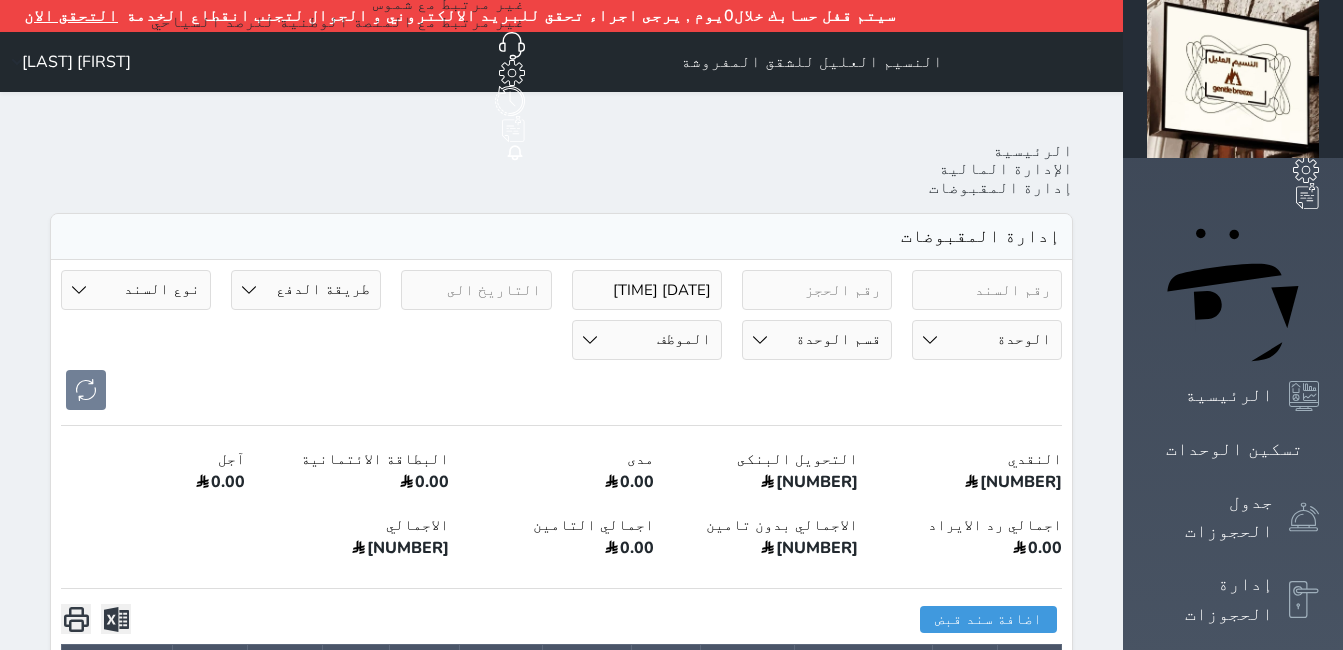 click on "[DATE] [TIME]     طريقة الدفع   دفع نقدى   تحويل بنكى   مدى   بطاقة ائتمان   آجل   رد ايراد   نوع السند   مقبوضات عامة قيمة إيجار فواتير تحويل من الادارة الى الصندوق خدمات تامين عربون لا ينطبق آخر مغسلة واي فاي - الإنترنت مواقف السيارات طعام الأغذية والمشروبات مشروبات المشروبات الباردة المشروبات الساخنة الإفطار غداء عشاء مخبز و كعك حمام سباحة الصالة الرياضية سبا و خدمات الجمال اختيار وإسقاط (خدمات النقل) ميني بار كابل - تلفزيون سرير إضافي تصفيف الشعر التسوق خدمات الجولات السياحية المنظمة خدمات الدليل السياحي تحصيل كمبيالة   الوحدة   1 - غرفتين وصالة وحوش 30م 14 - شقة 14" at bounding box center [561, 340] 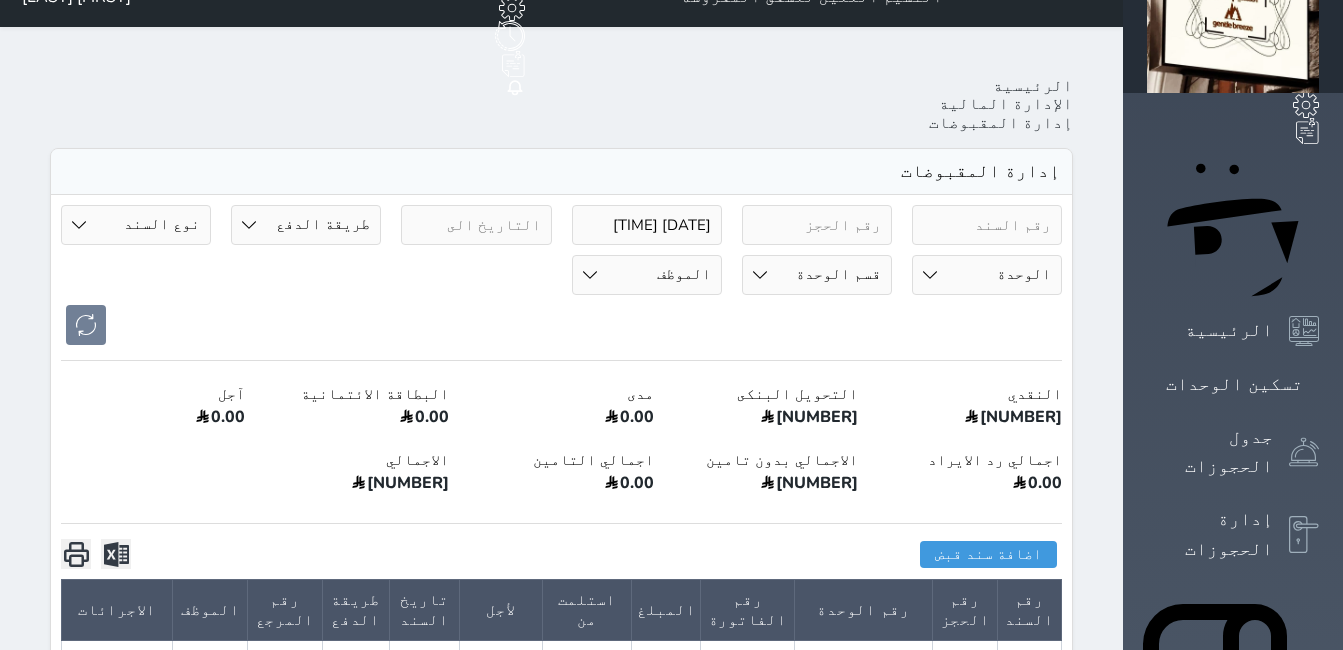 scroll, scrollTop: 0, scrollLeft: 0, axis: both 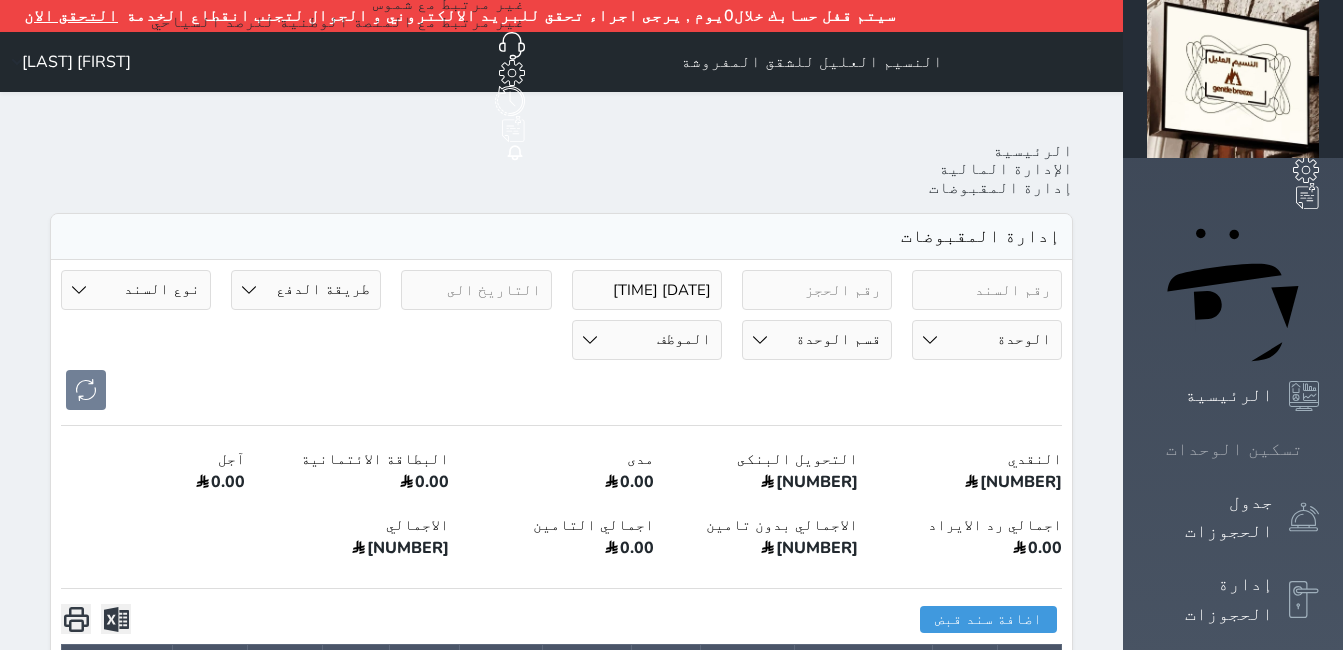 click on "تسكين الوحدات" at bounding box center (1234, 449) 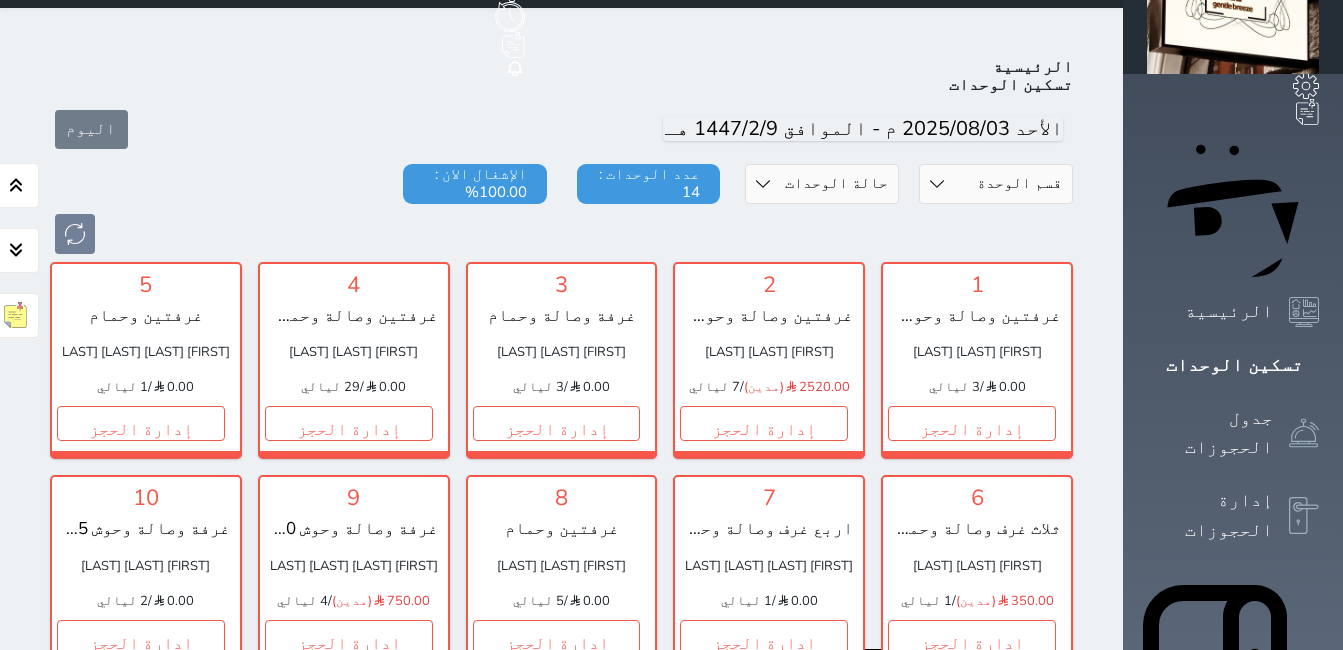 scroll, scrollTop: 68, scrollLeft: 0, axis: vertical 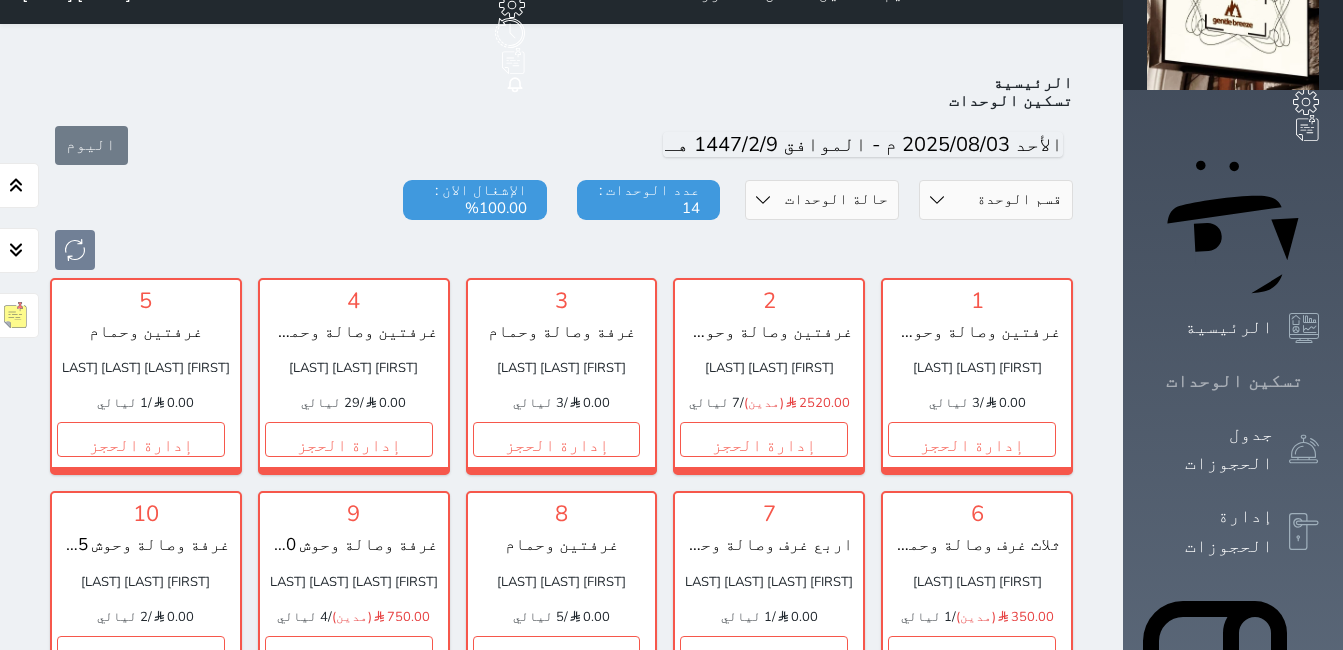 click 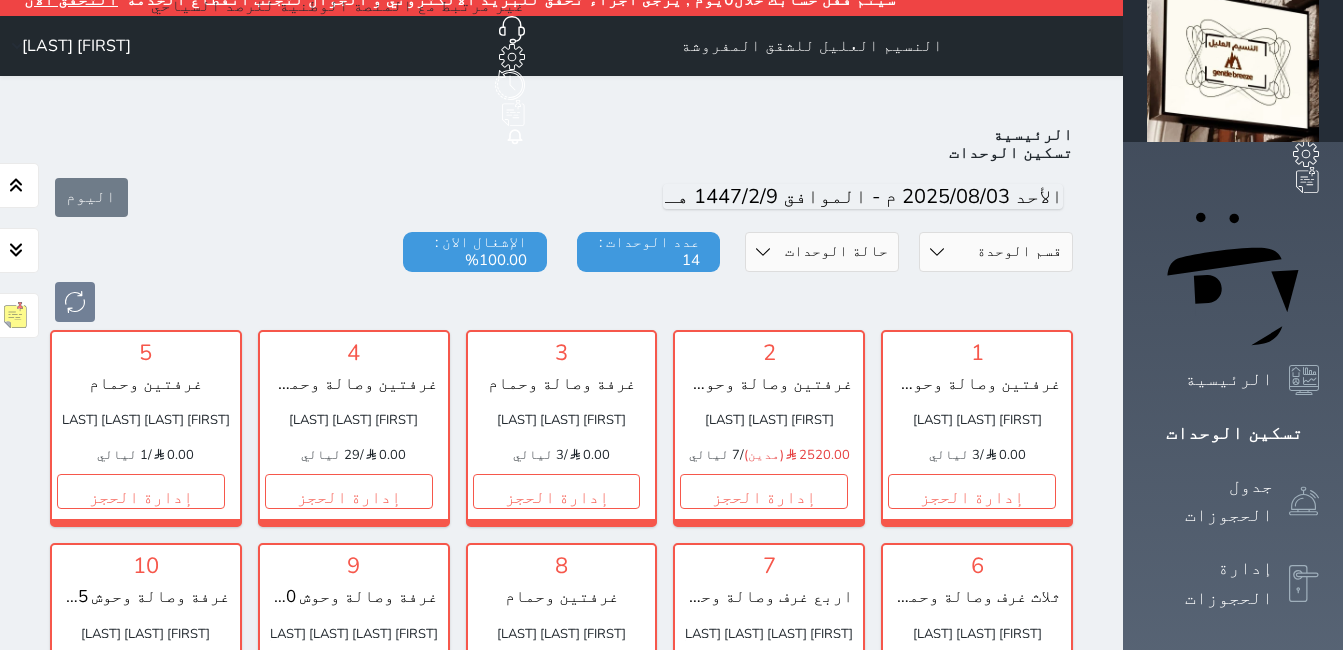 scroll, scrollTop: 0, scrollLeft: 0, axis: both 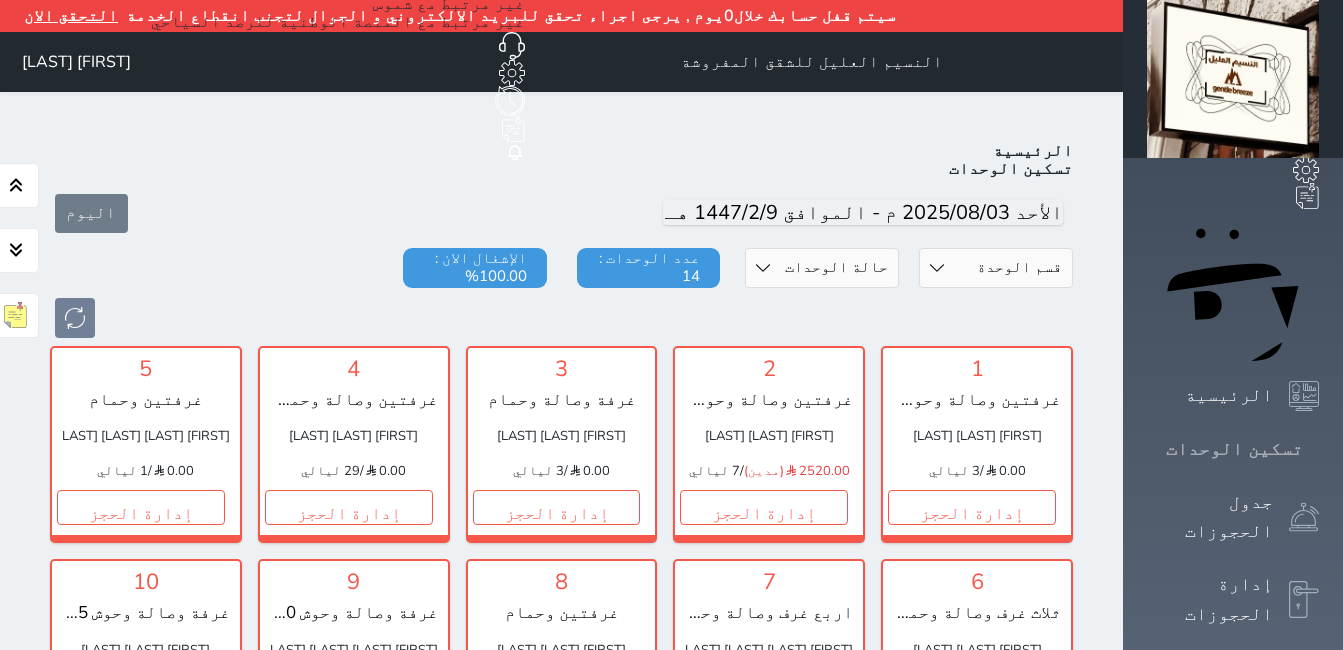 click 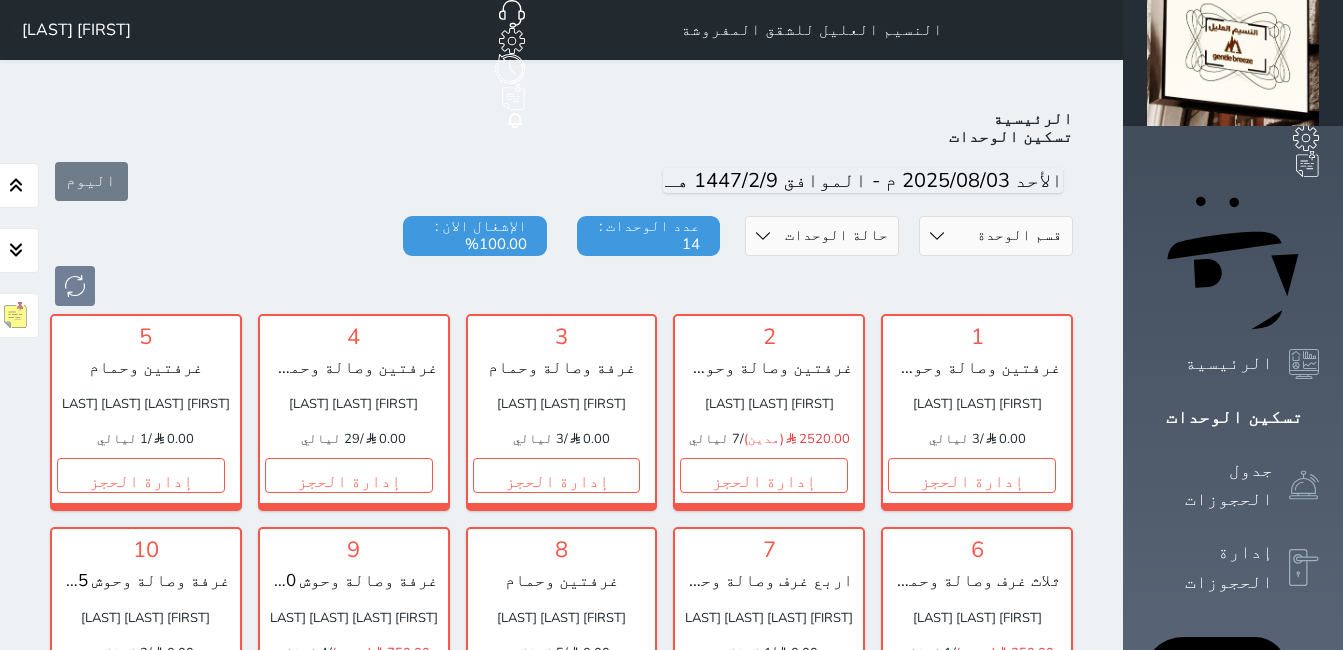 scroll, scrollTop: 0, scrollLeft: 0, axis: both 